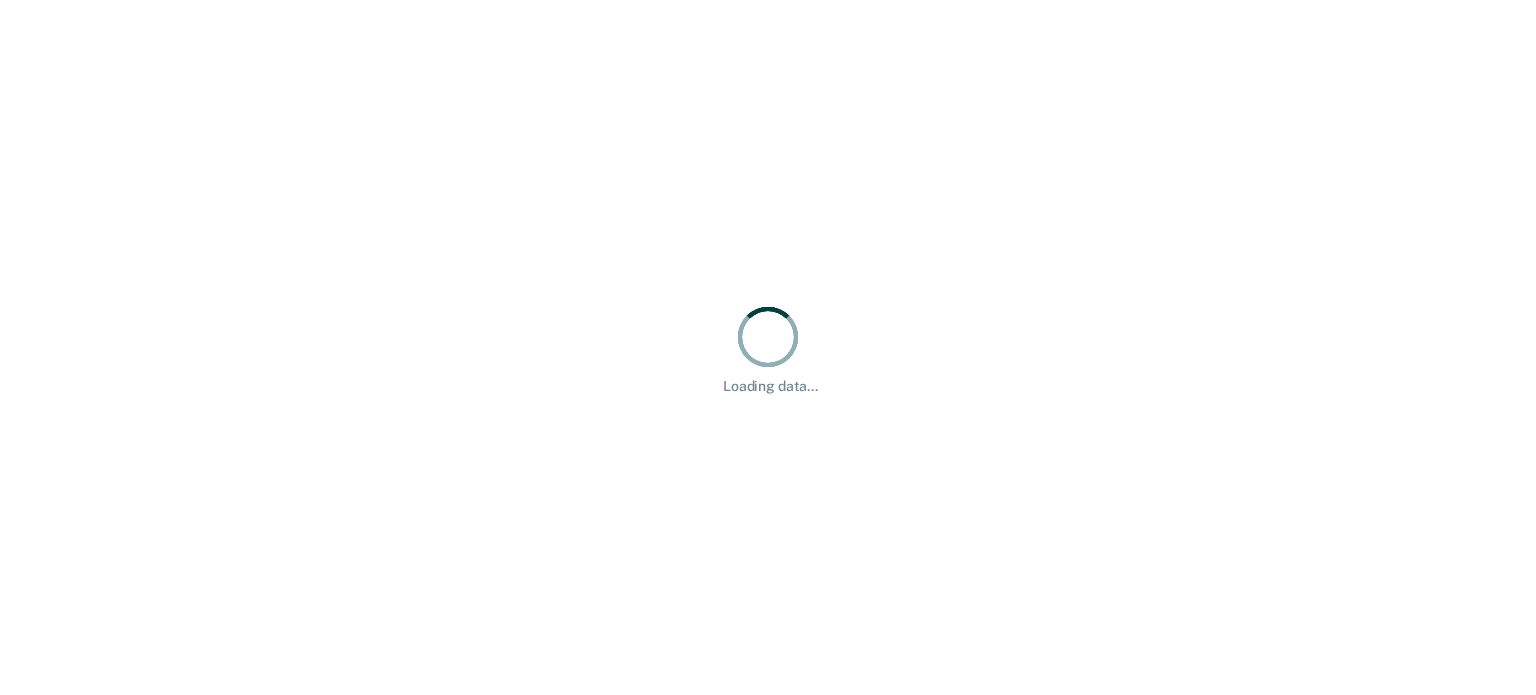 scroll, scrollTop: 0, scrollLeft: 0, axis: both 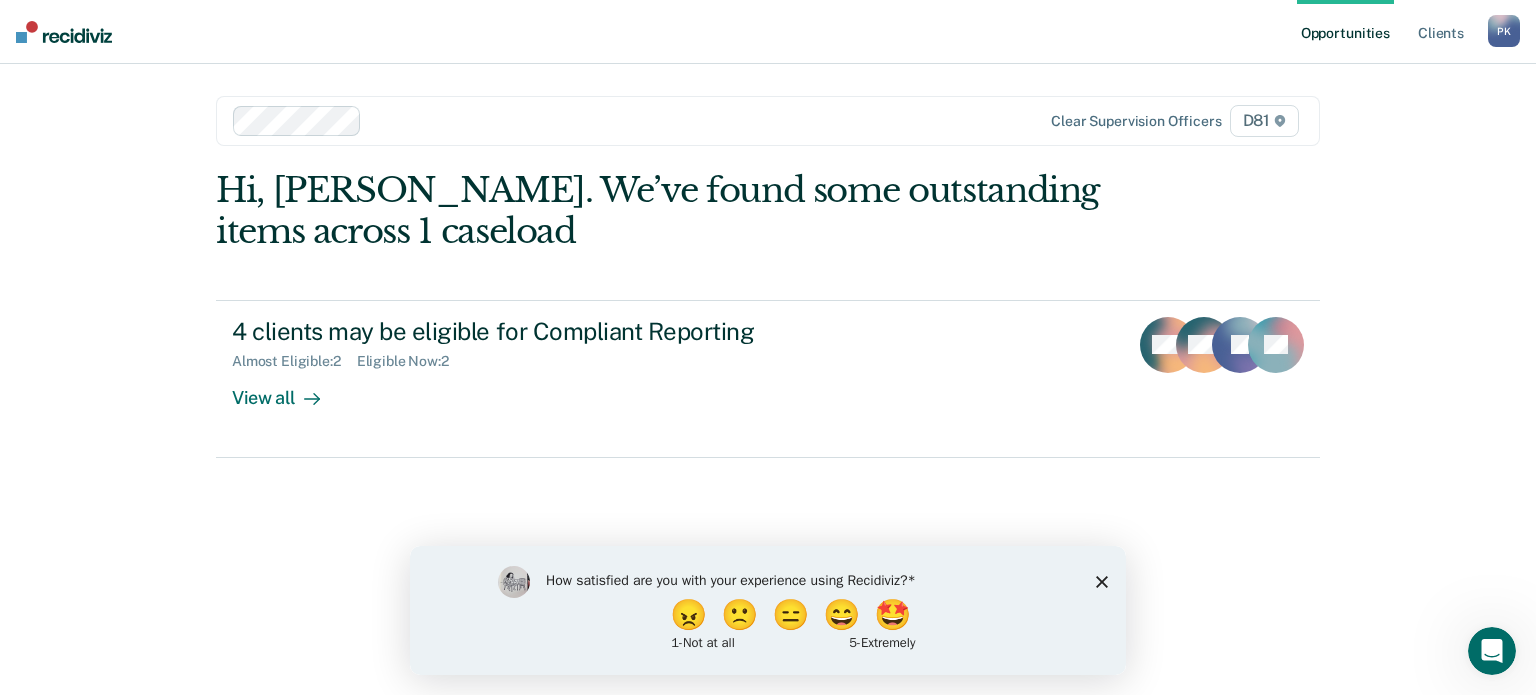 click on "How satisfied are you with your experience using Recidiviz? 😠 🙁 😑 😄 🤩 1  -  Not at all 5  -  Extremely" at bounding box center (768, 609) 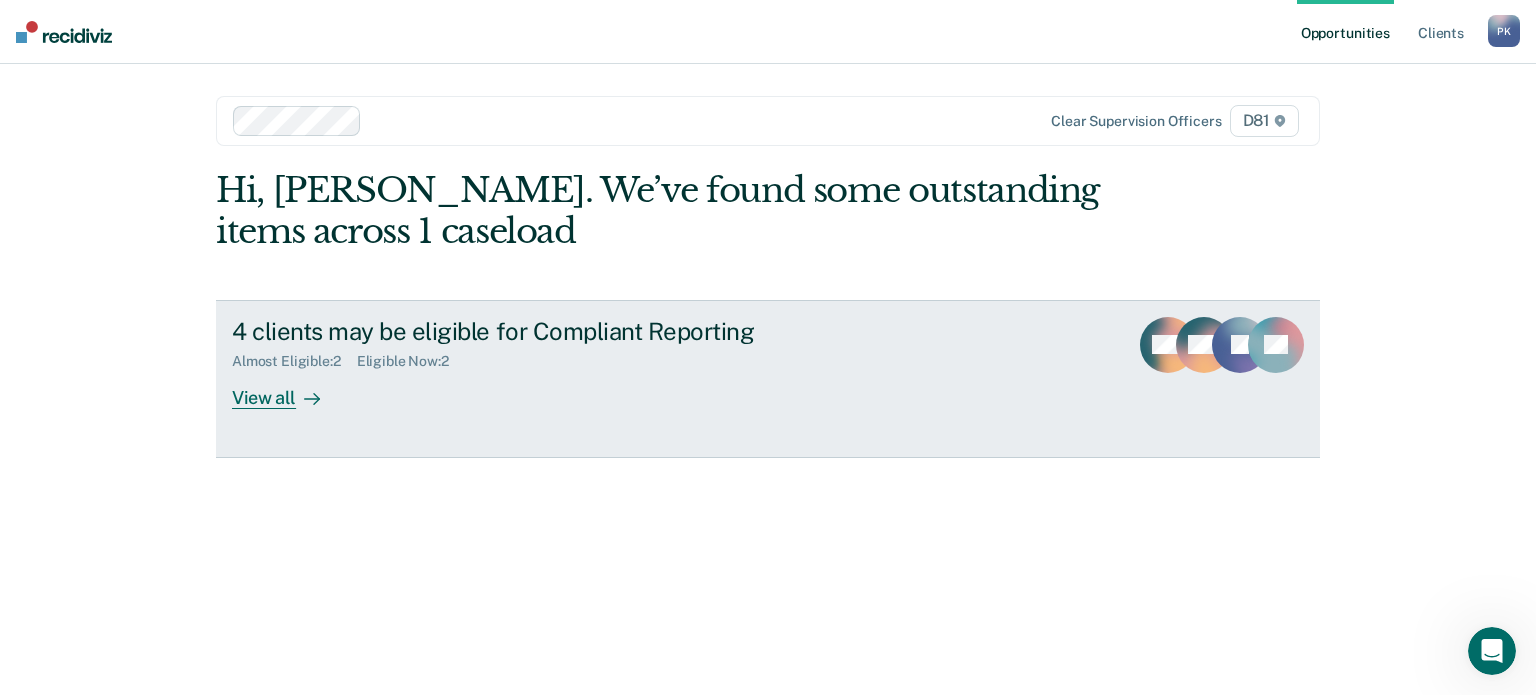 click on "Almost Eligible :  2 Eligible Now :  2" at bounding box center [583, 357] 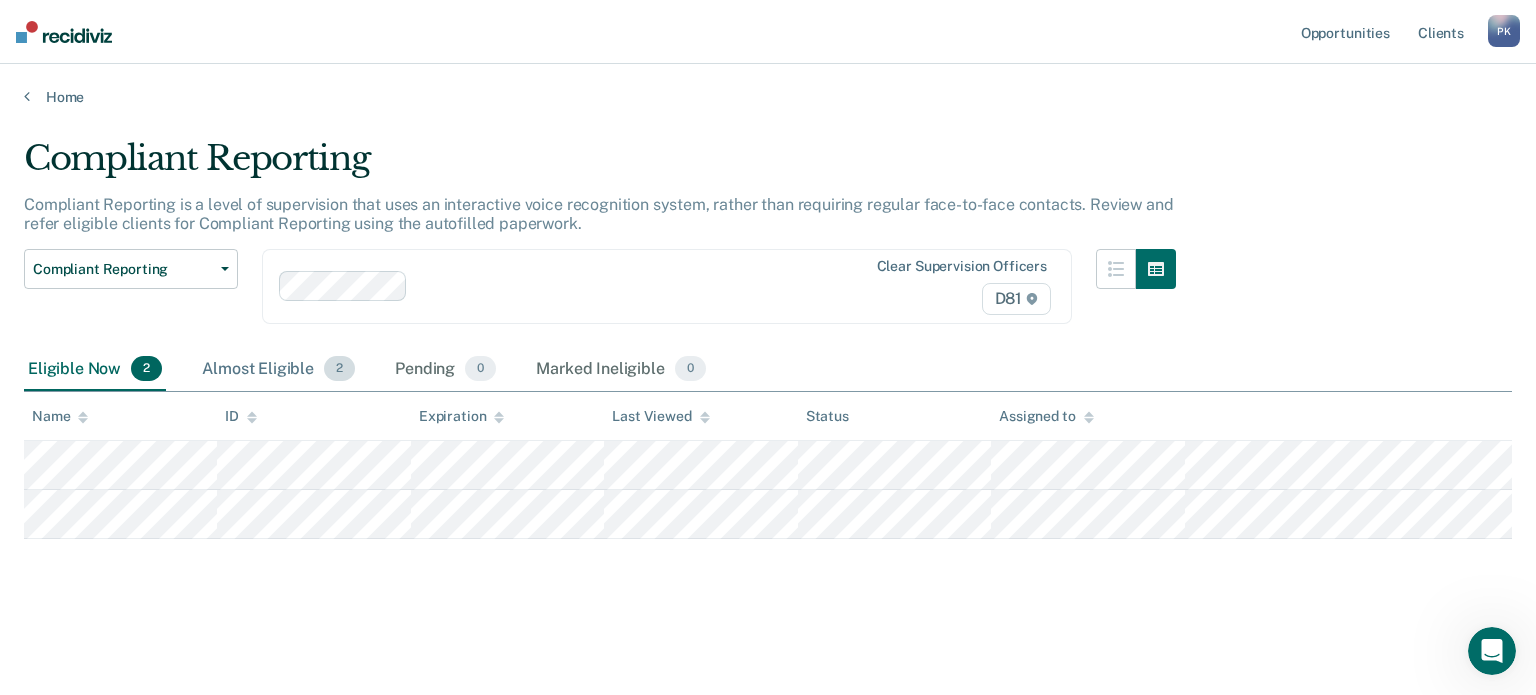 click on "Almost Eligible 2" at bounding box center [278, 370] 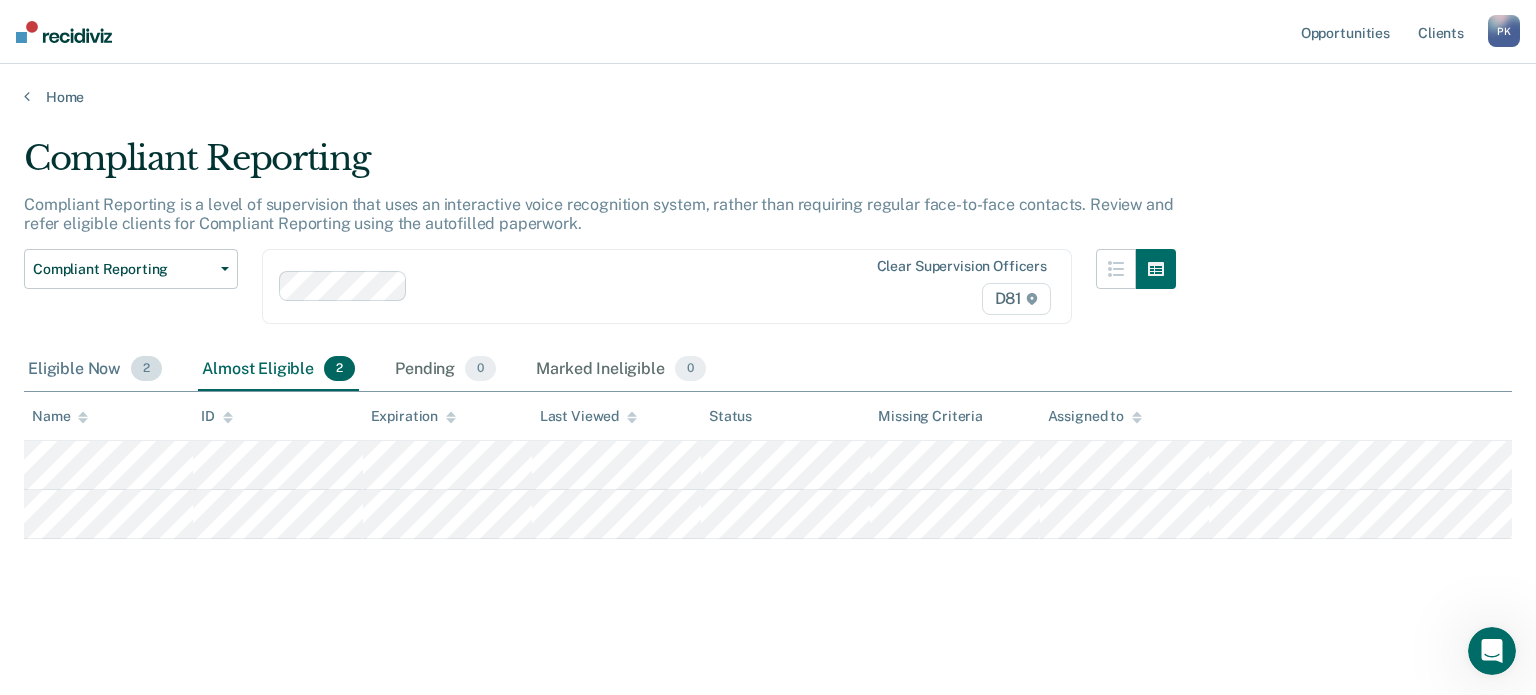 click on "Eligible Now 2" at bounding box center (95, 370) 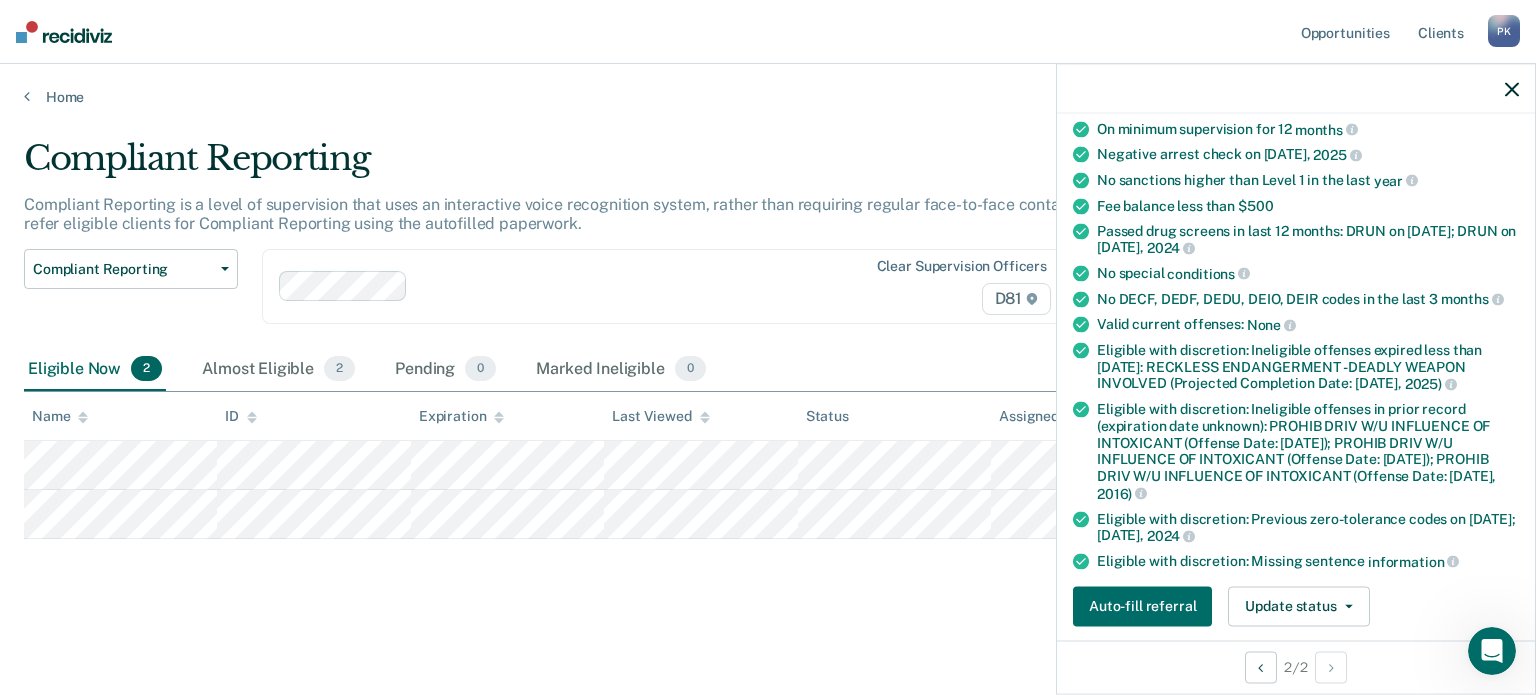 scroll, scrollTop: 200, scrollLeft: 0, axis: vertical 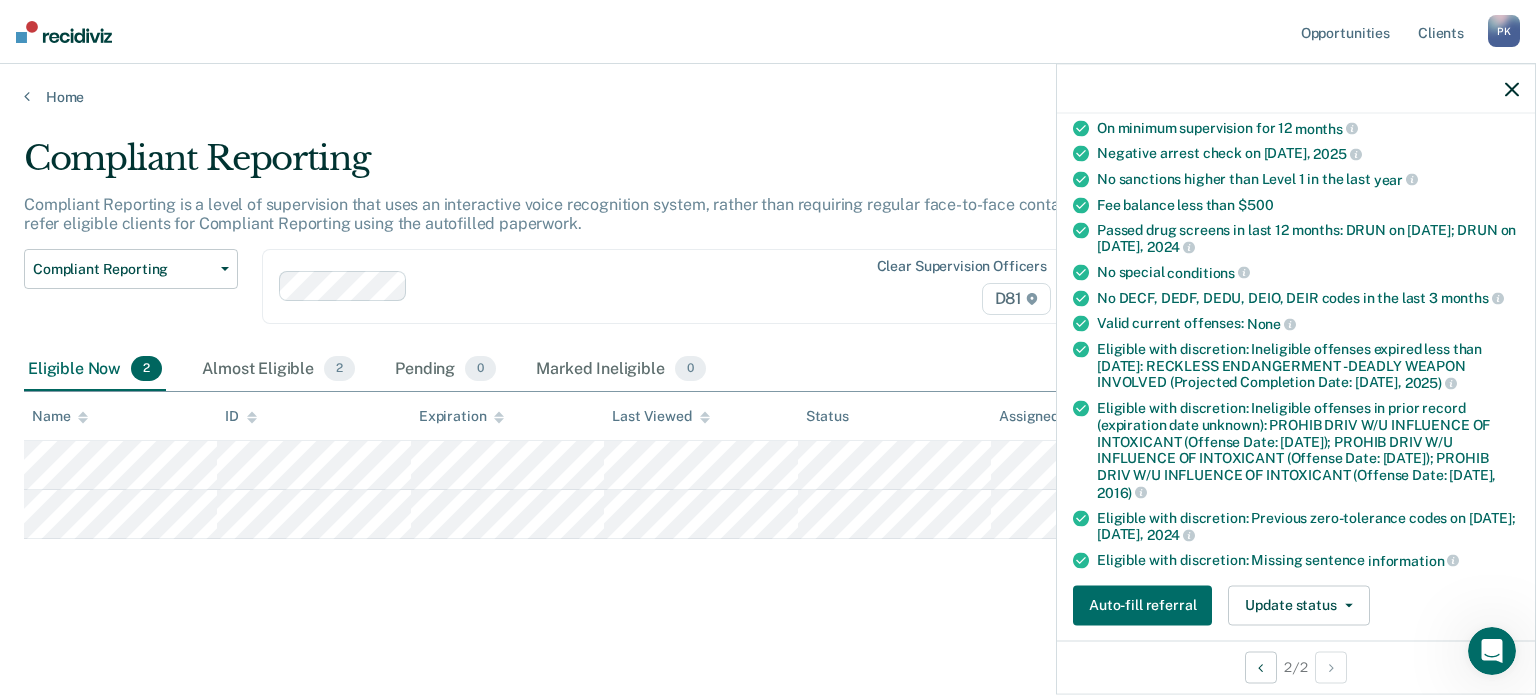 click on "Compliant Reporting   Compliant Reporting is a level of supervision that uses an interactive voice recognition system, rather than requiring regular face-to-face contacts. Review and refer eligible clients for Compliant Reporting using the autofilled paperwork. Compliant Reporting Compliant Reporting Supervision Level Downgrade Suspension of Direct Supervision Clear   supervision officers D81   Eligible Now 2 Almost Eligible 2 Pending 0 Marked Ineligible 0
To pick up a draggable item, press the space bar.
While dragging, use the arrow keys to move the item.
Press space again to drop the item in its new position, or press escape to cancel.
Name ID Expiration Last Viewed Status Assigned to" at bounding box center [768, 373] 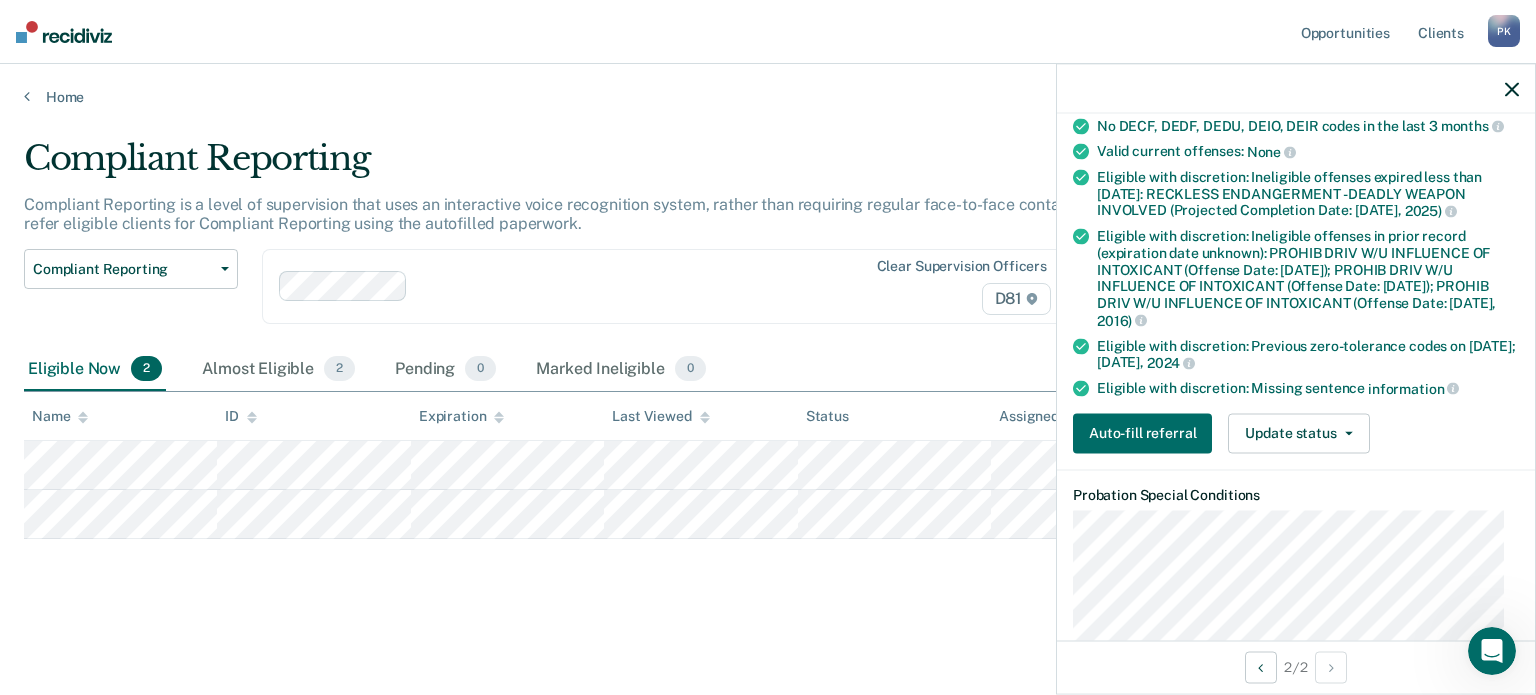 scroll, scrollTop: 0, scrollLeft: 0, axis: both 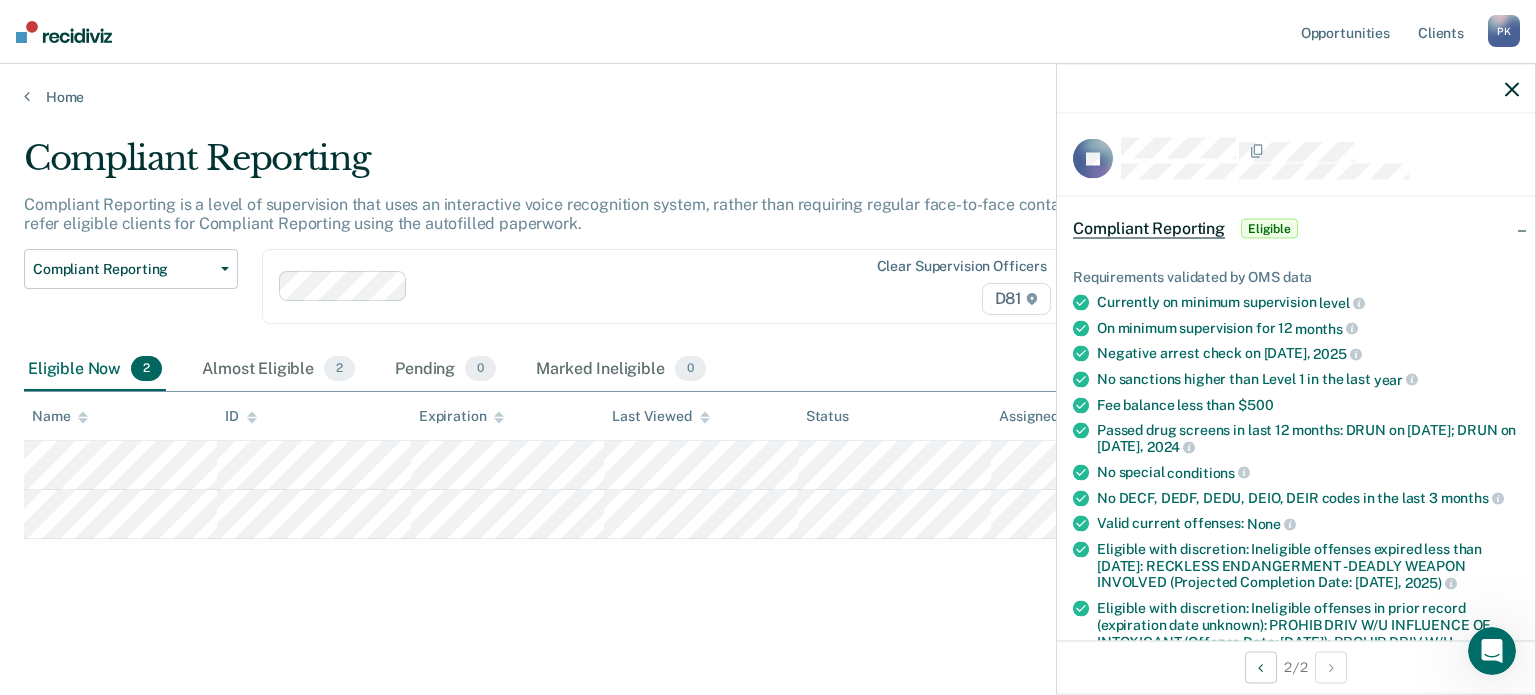 click at bounding box center [618, 286] 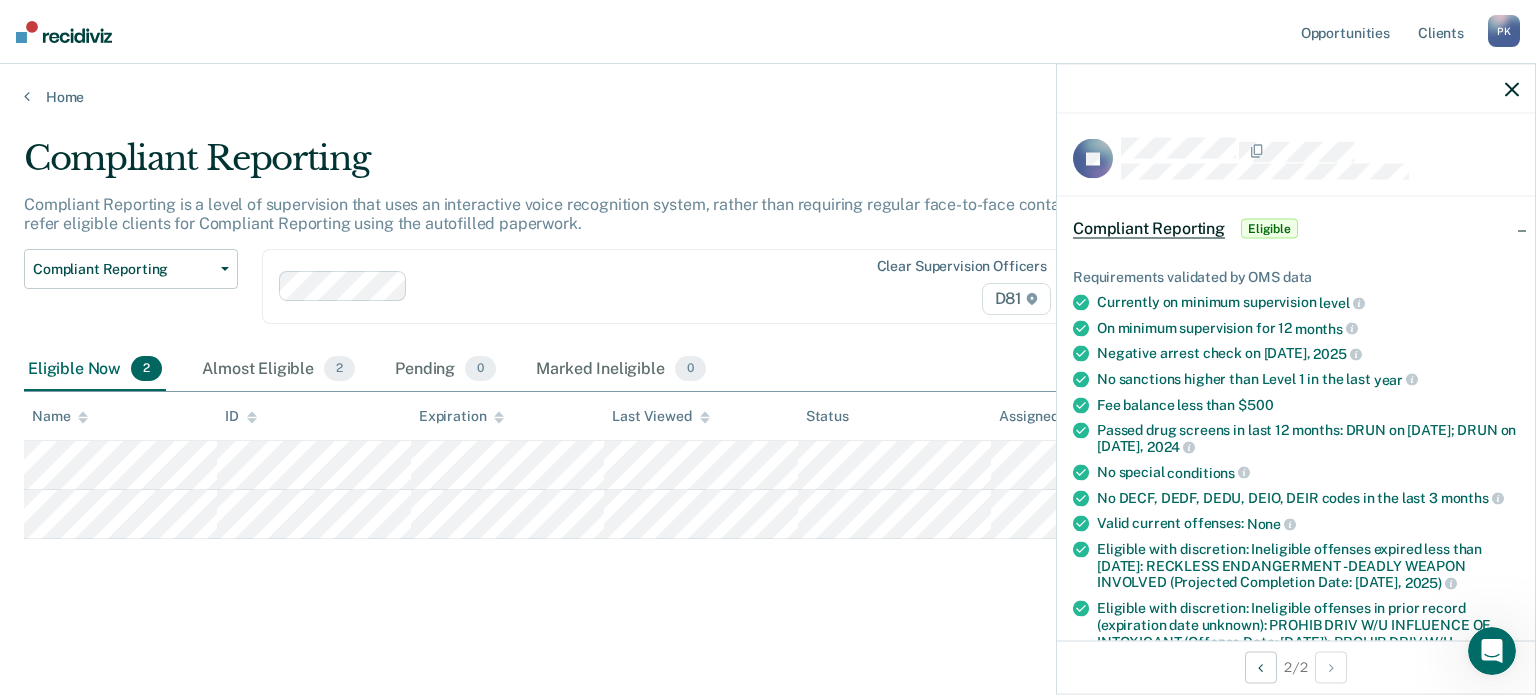 click on "Compliant Reporting   Compliant Reporting is a level of supervision that uses an interactive voice recognition system, rather than requiring regular face-to-face contacts. Review and refer eligible clients for Compliant Reporting using the autofilled paperwork. Compliant Reporting Compliant Reporting Supervision Level Downgrade Suspension of Direct Supervision Clear   supervision officers D81   Eligible Now 2 Almost Eligible 2 Pending 0 Marked Ineligible 0
To pick up a draggable item, press the space bar.
While dragging, use the arrow keys to move the item.
Press space again to drop the item in its new position, or press escape to cancel.
Name ID Expiration Last Viewed Status Assigned to" at bounding box center (768, 397) 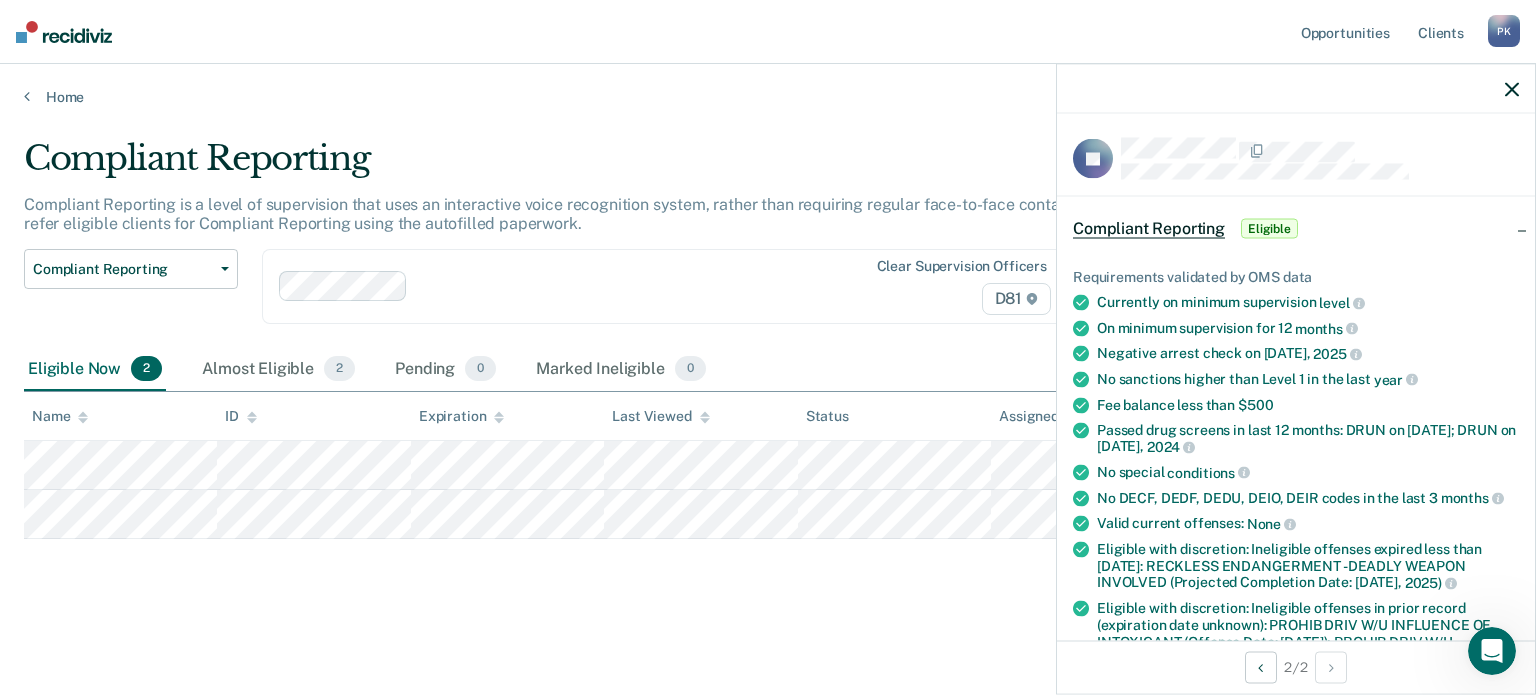 click at bounding box center [1296, 89] 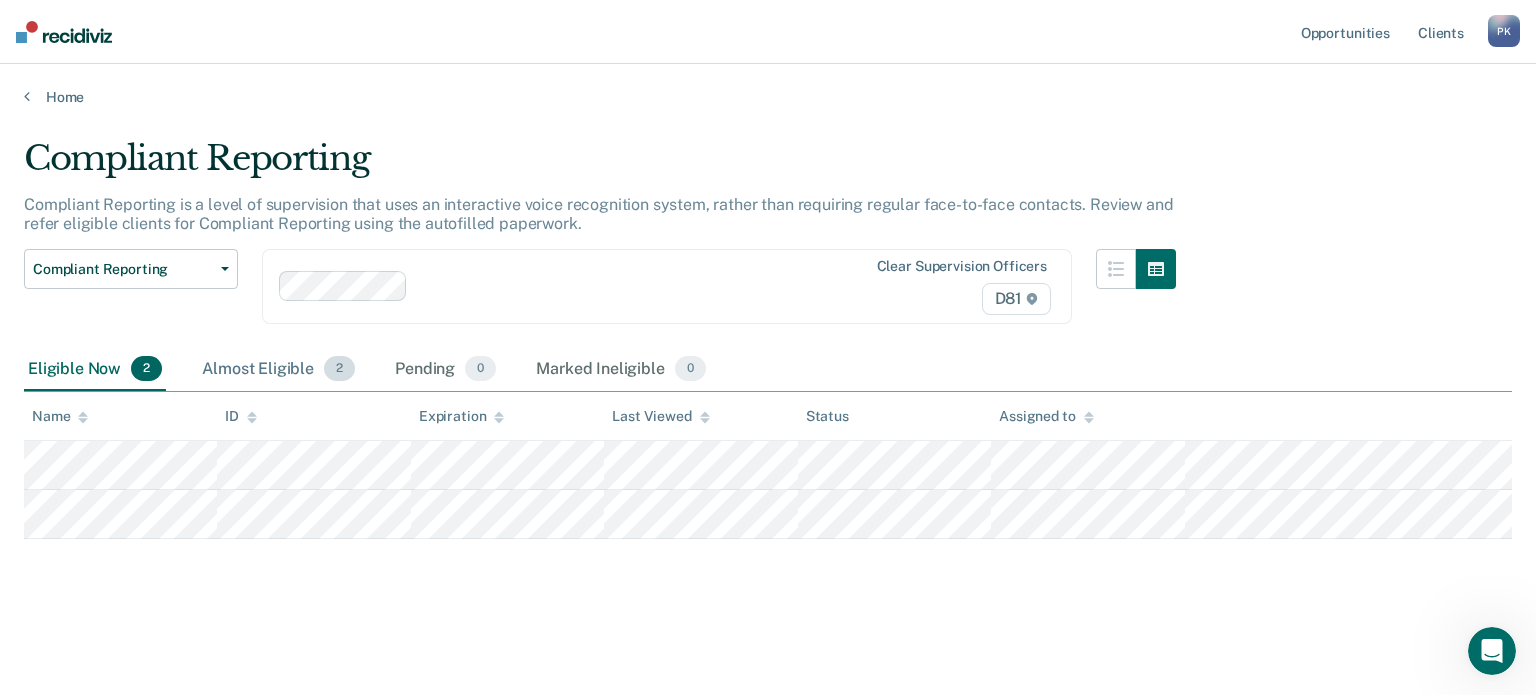 click on "Almost Eligible 2" at bounding box center (278, 370) 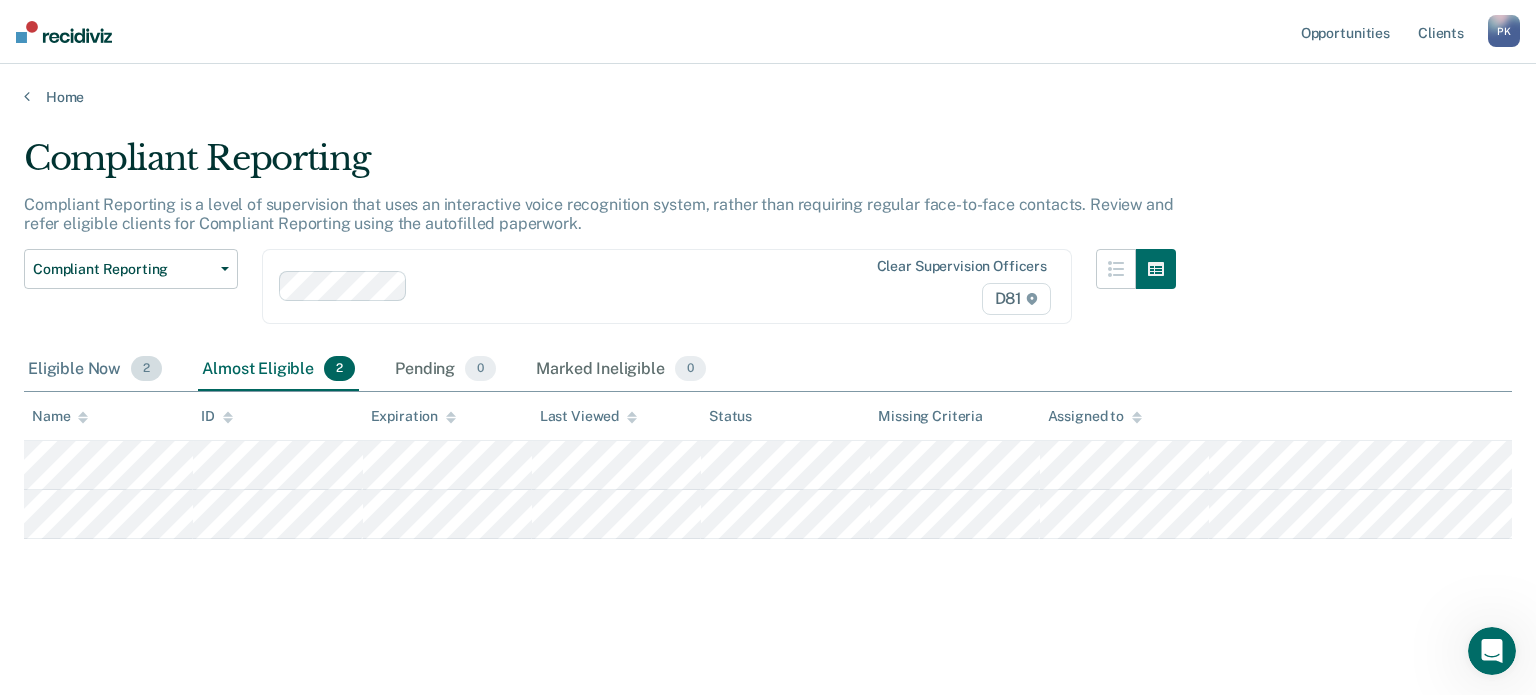 click on "Eligible Now 2" at bounding box center [95, 370] 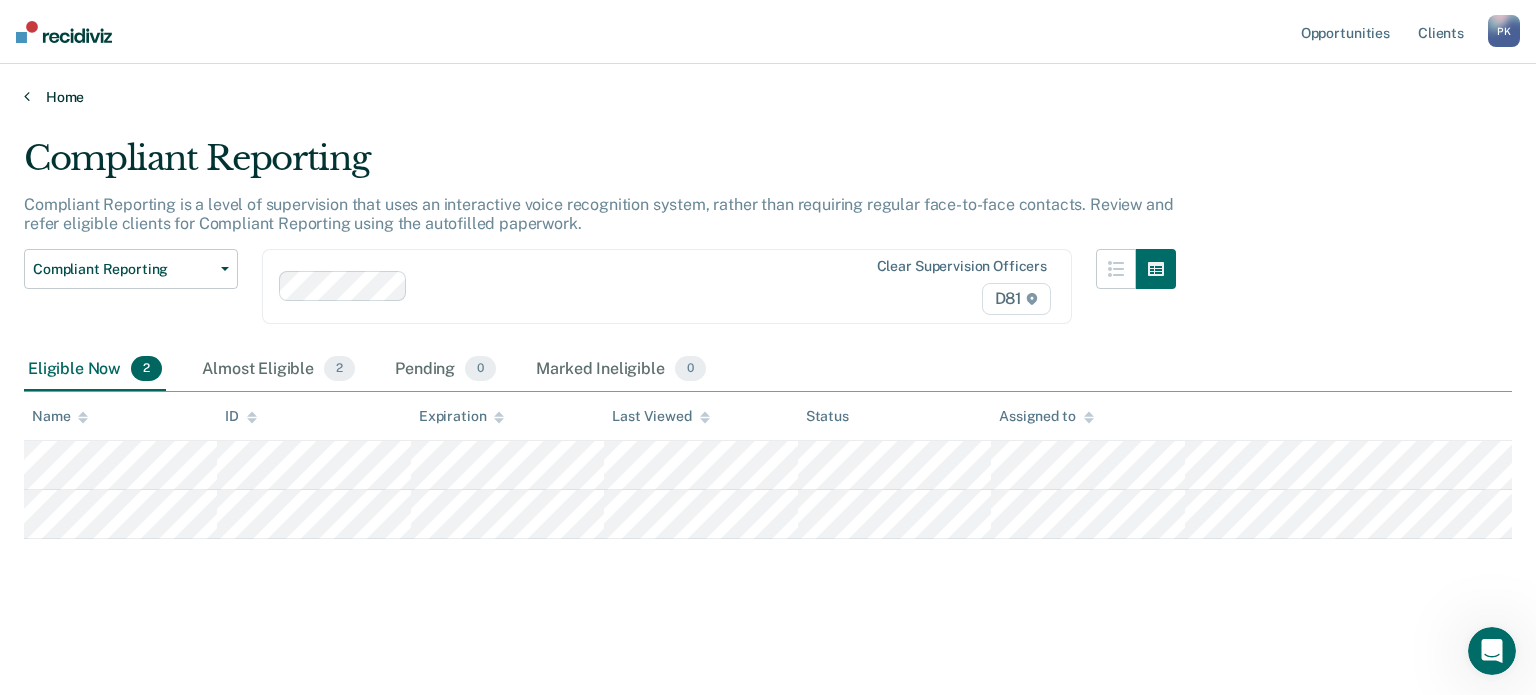 click on "Home" at bounding box center (768, 97) 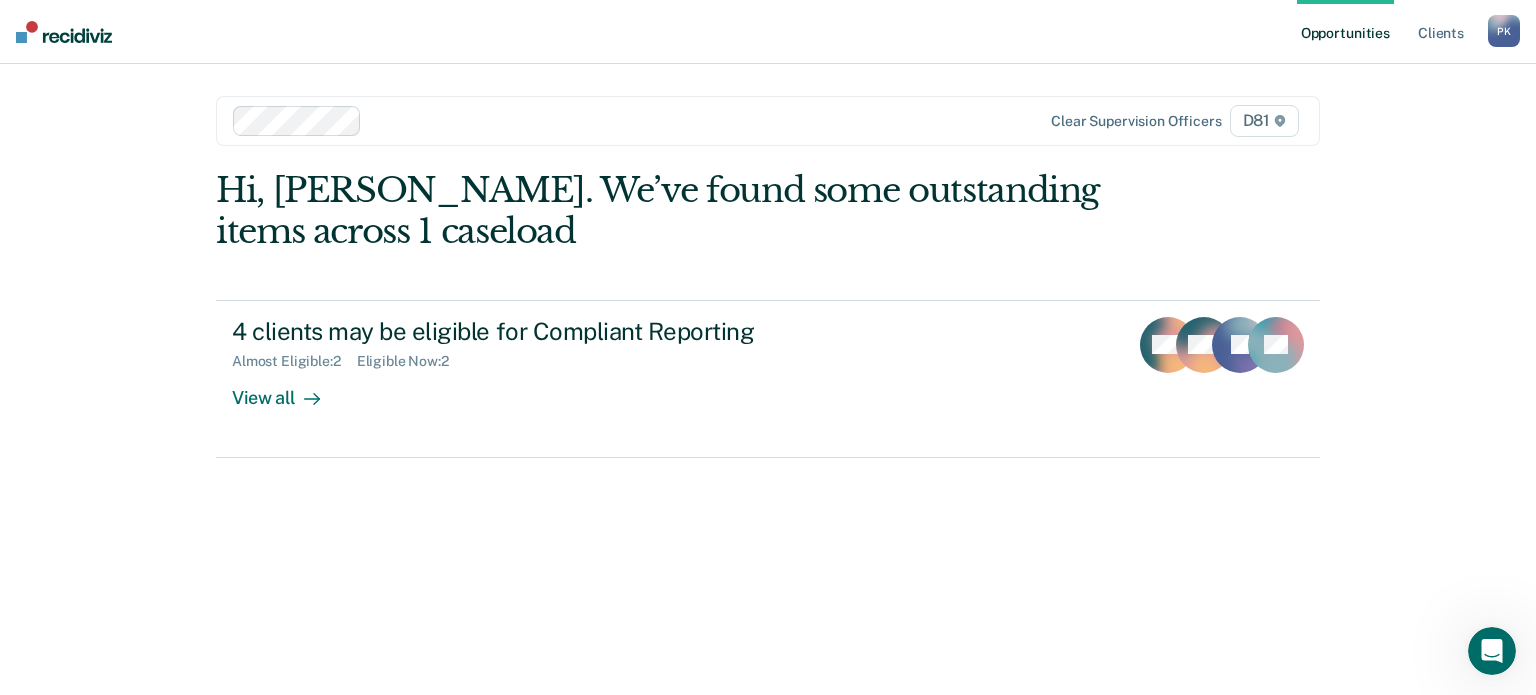click on "Hi, [PERSON_NAME]. We’ve found some outstanding items across 1 caseload" at bounding box center (657, 211) 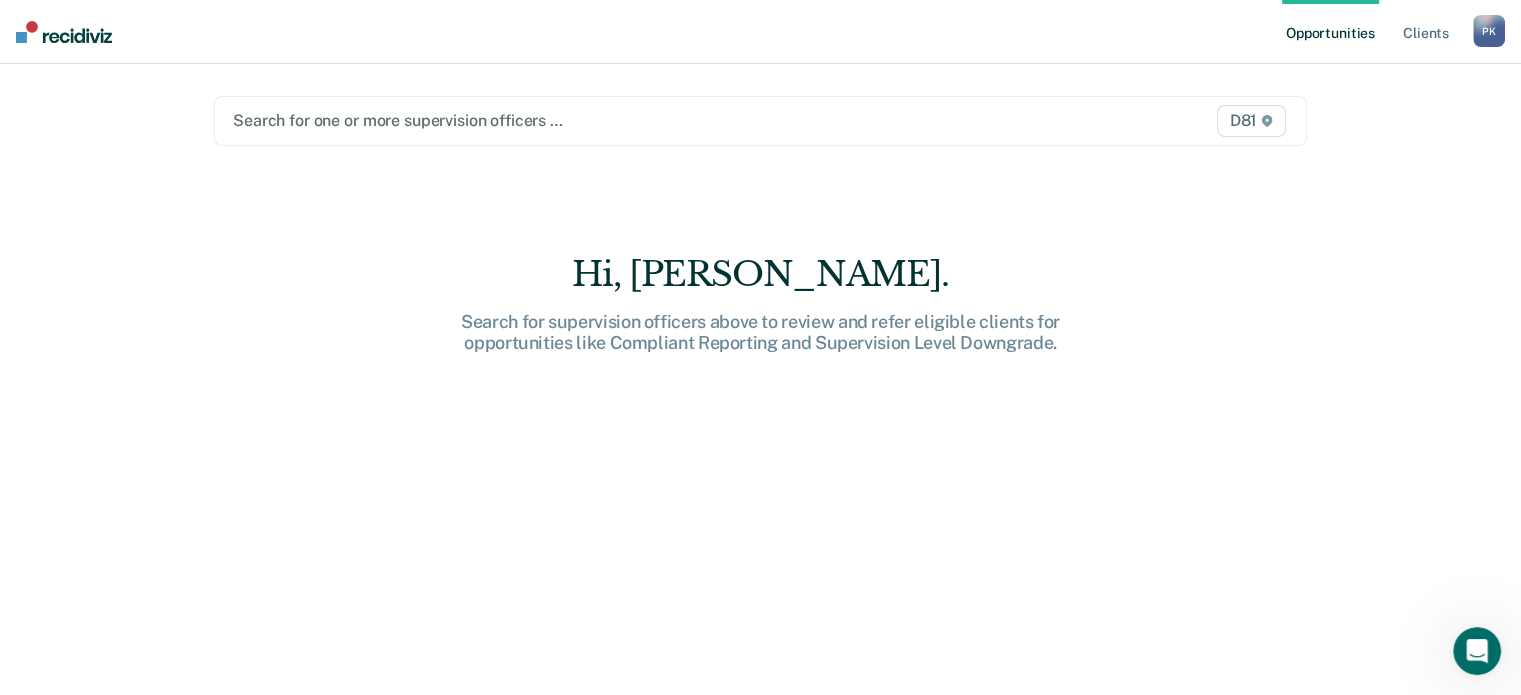 click at bounding box center [601, 120] 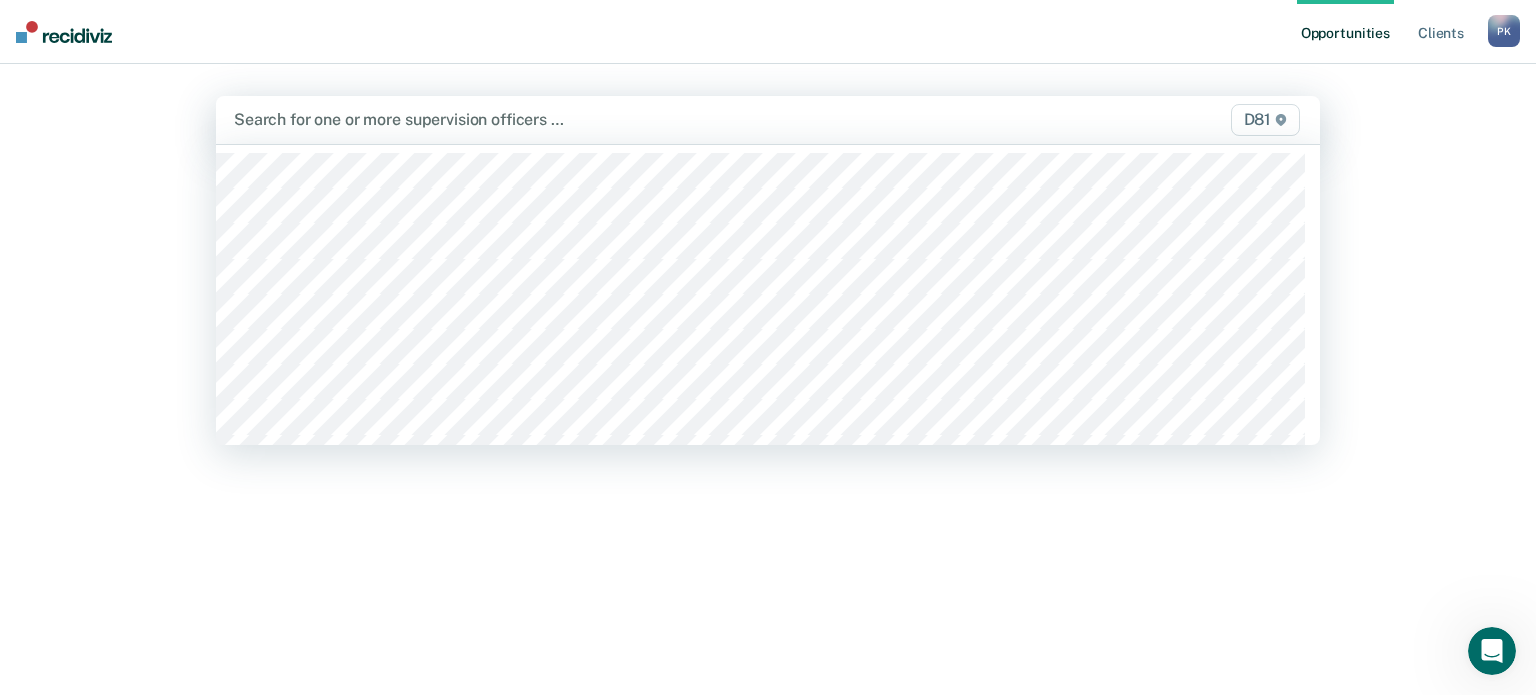 click at bounding box center (607, 119) 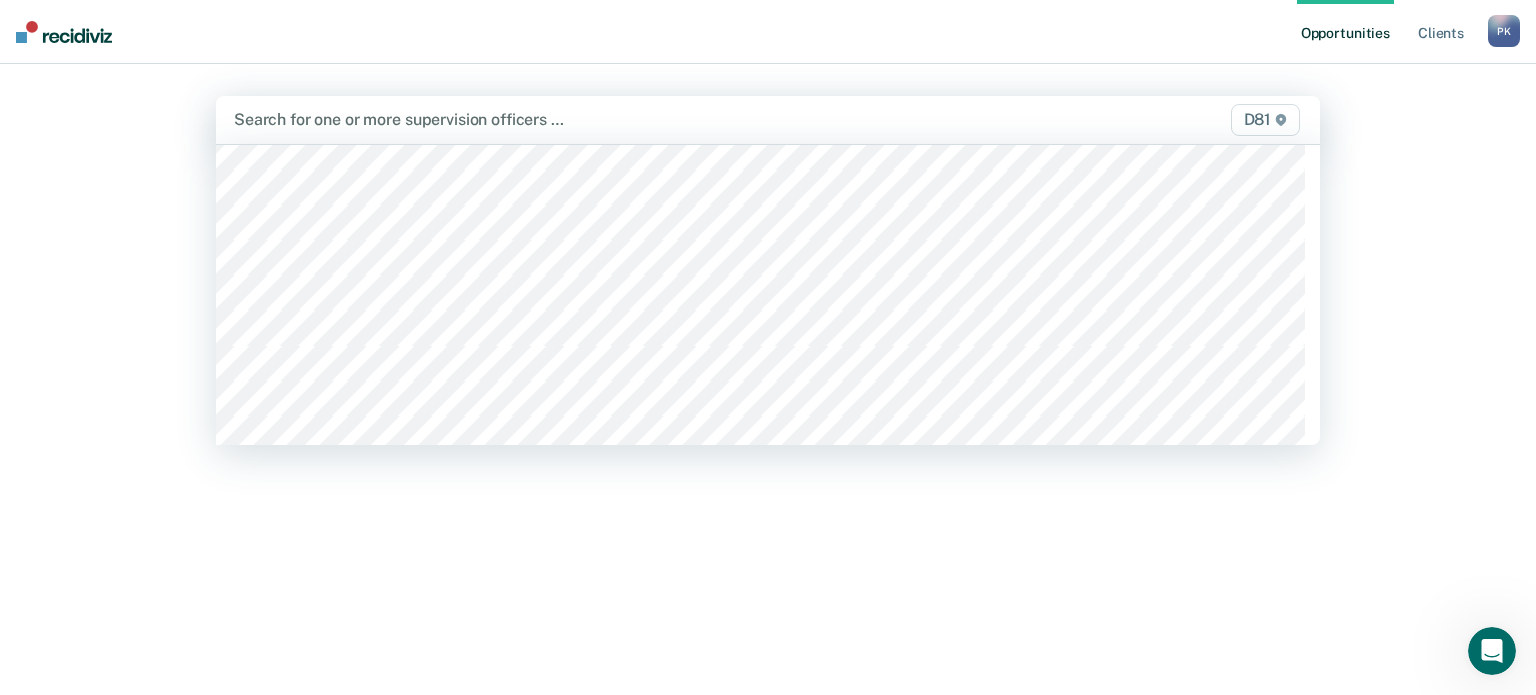 scroll, scrollTop: 400, scrollLeft: 0, axis: vertical 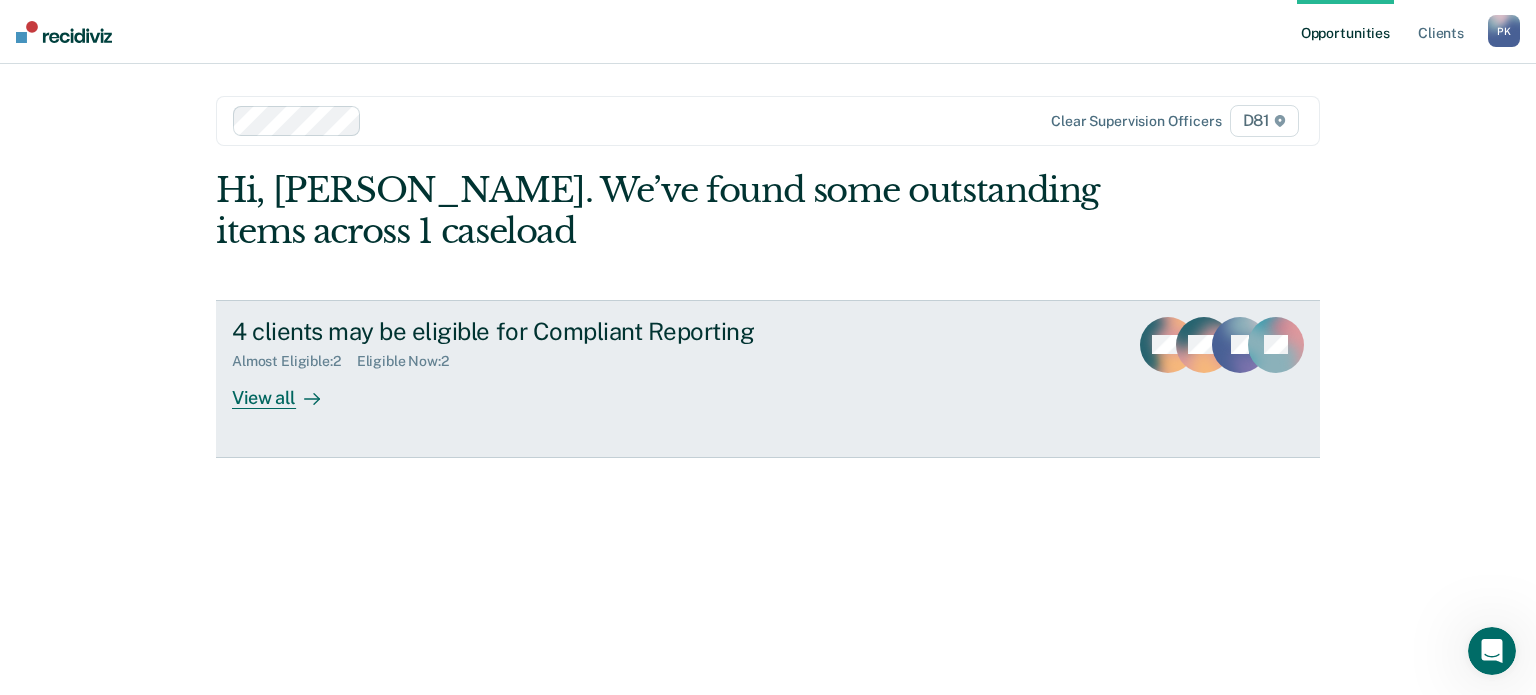 click on "Almost Eligible :  2 Eligible Now :  2" at bounding box center (583, 357) 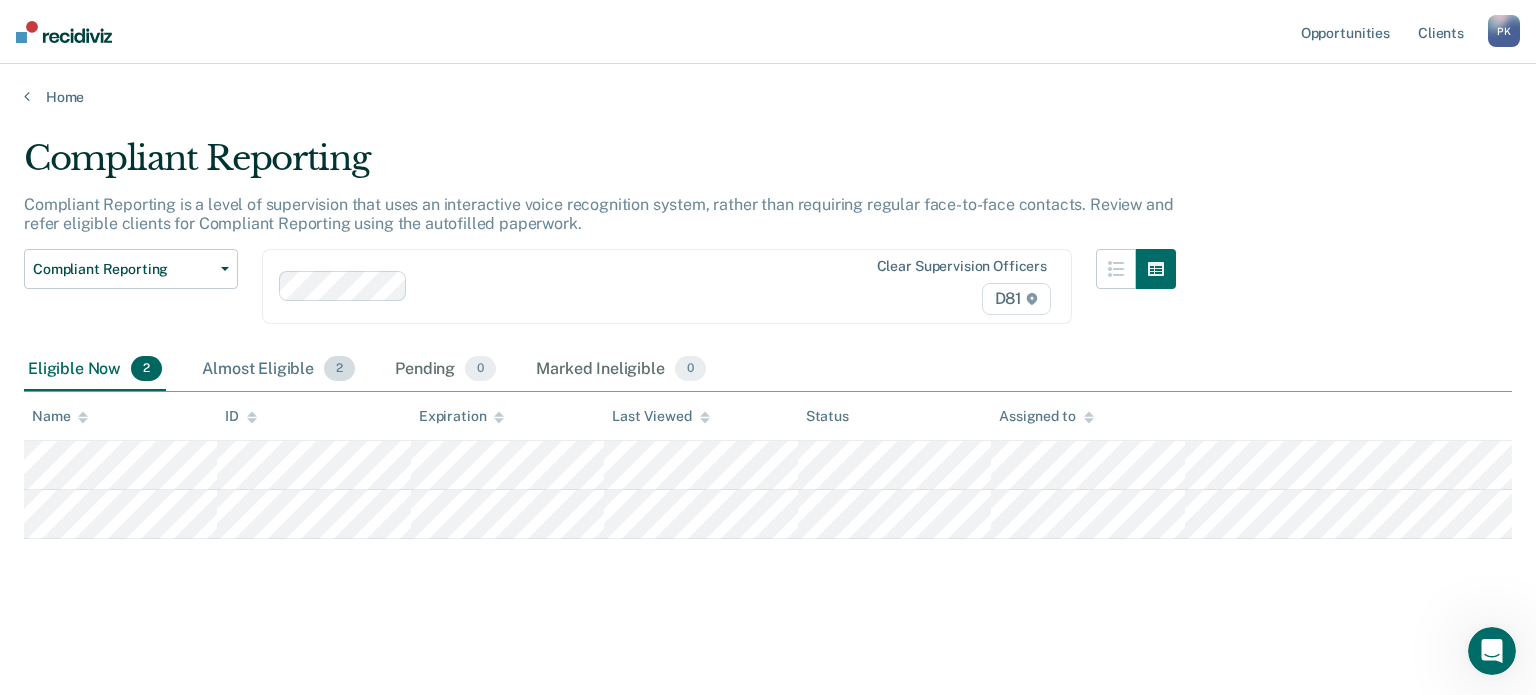 click on "Almost Eligible 2" at bounding box center [278, 370] 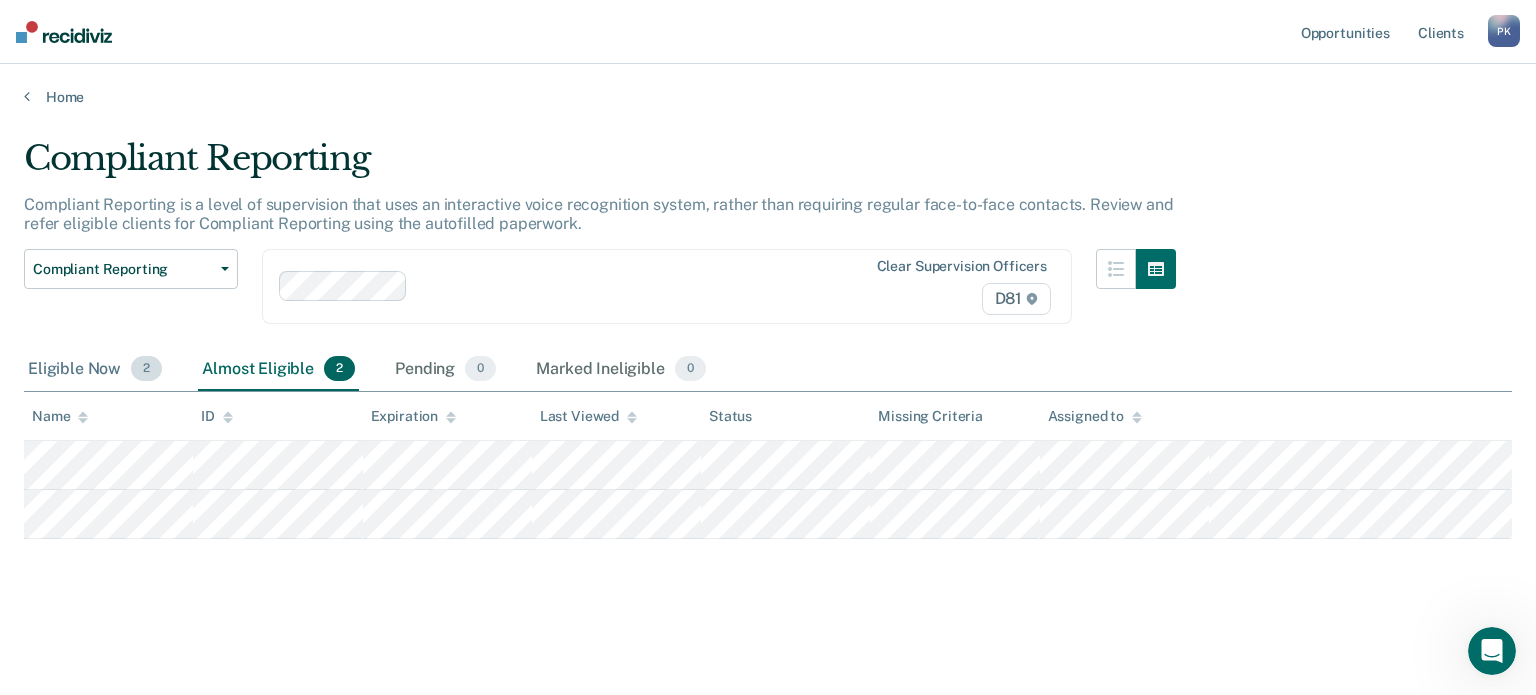 click on "Eligible Now 2" at bounding box center (95, 370) 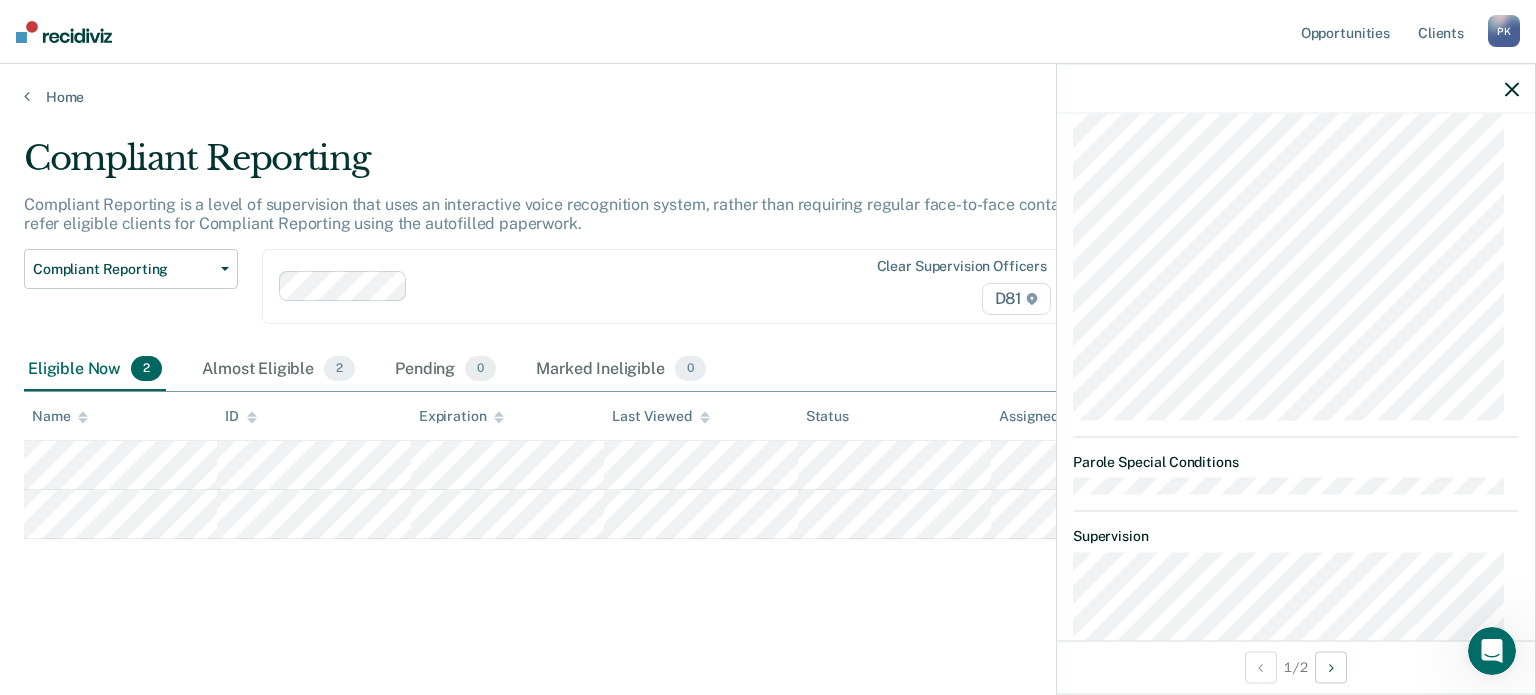 scroll, scrollTop: 800, scrollLeft: 0, axis: vertical 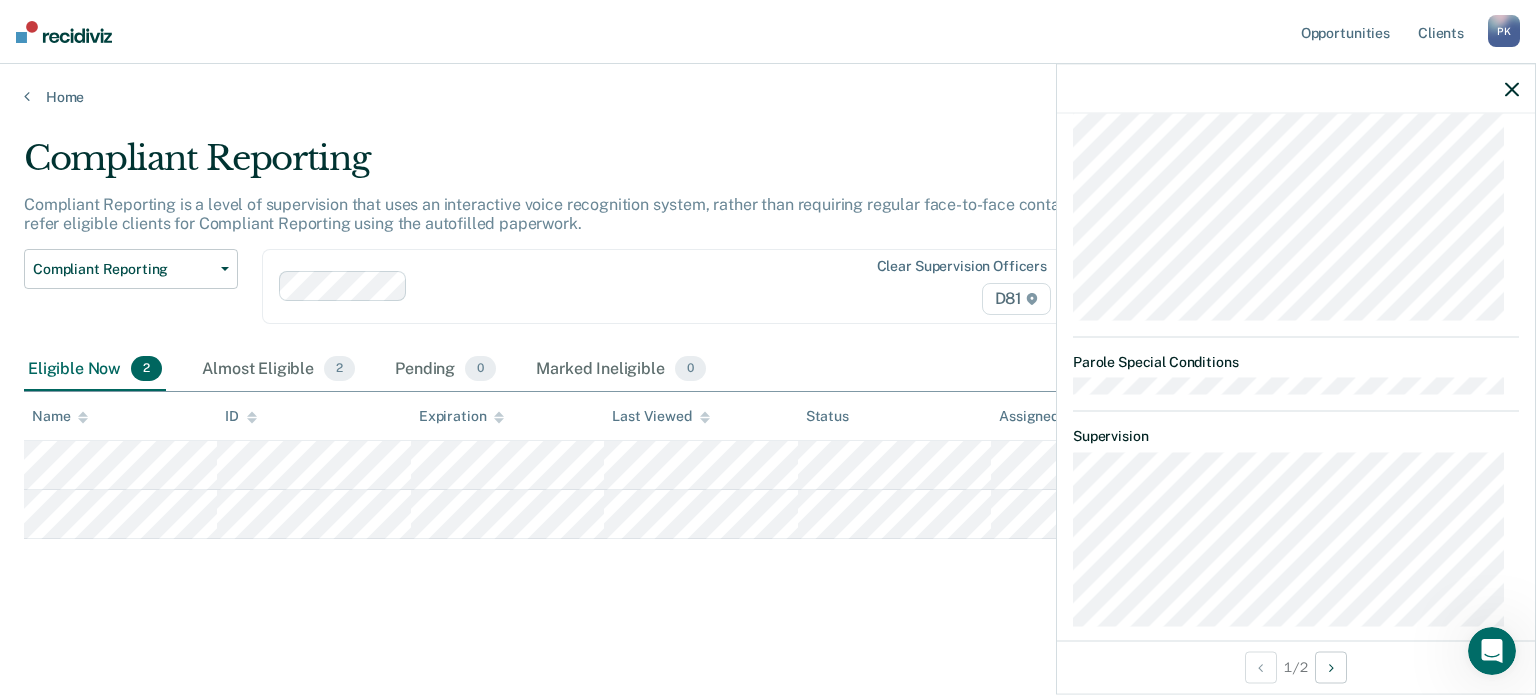 click on "Compliant Reporting   Compliant Reporting is a level of supervision that uses an interactive voice recognition system, rather than requiring regular face-to-face contacts. Review and refer eligible clients for Compliant Reporting using the autofilled paperwork. Compliant Reporting Compliant Reporting Supervision Level Downgrade Suspension of Direct Supervision Clear   supervision officers D81   Eligible Now 2 Almost Eligible 2 Pending 0 Marked Ineligible 0
To pick up a draggable item, press the space bar.
While dragging, use the arrow keys to move the item.
Press space again to drop the item in its new position, or press escape to cancel.
Name ID Expiration Last Viewed Status Assigned to" at bounding box center (768, 373) 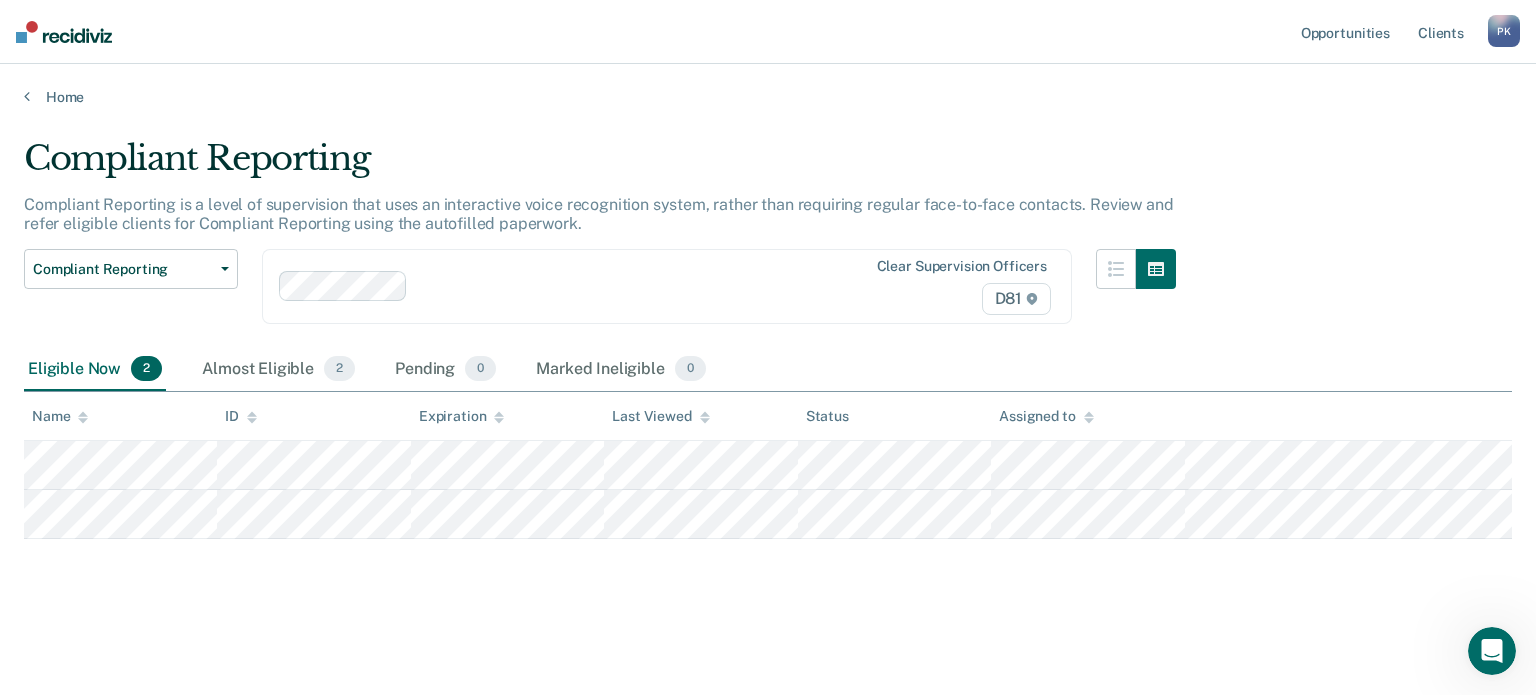 click on "Compliant Reporting   Compliant Reporting is a level of supervision that uses an interactive voice recognition system, rather than requiring regular face-to-face contacts. Review and refer eligible clients for Compliant Reporting using the autofilled paperwork. Compliant Reporting Compliant Reporting Supervision Level Downgrade Suspension of Direct Supervision Clear   supervision officers D81   Eligible Now 2 Almost Eligible 2 Pending 0 Marked Ineligible 0
To pick up a draggable item, press the space bar.
While dragging, use the arrow keys to move the item.
Press space again to drop the item in its new position, or press escape to cancel.
Name ID Expiration Last Viewed Status Assigned to" at bounding box center [768, 397] 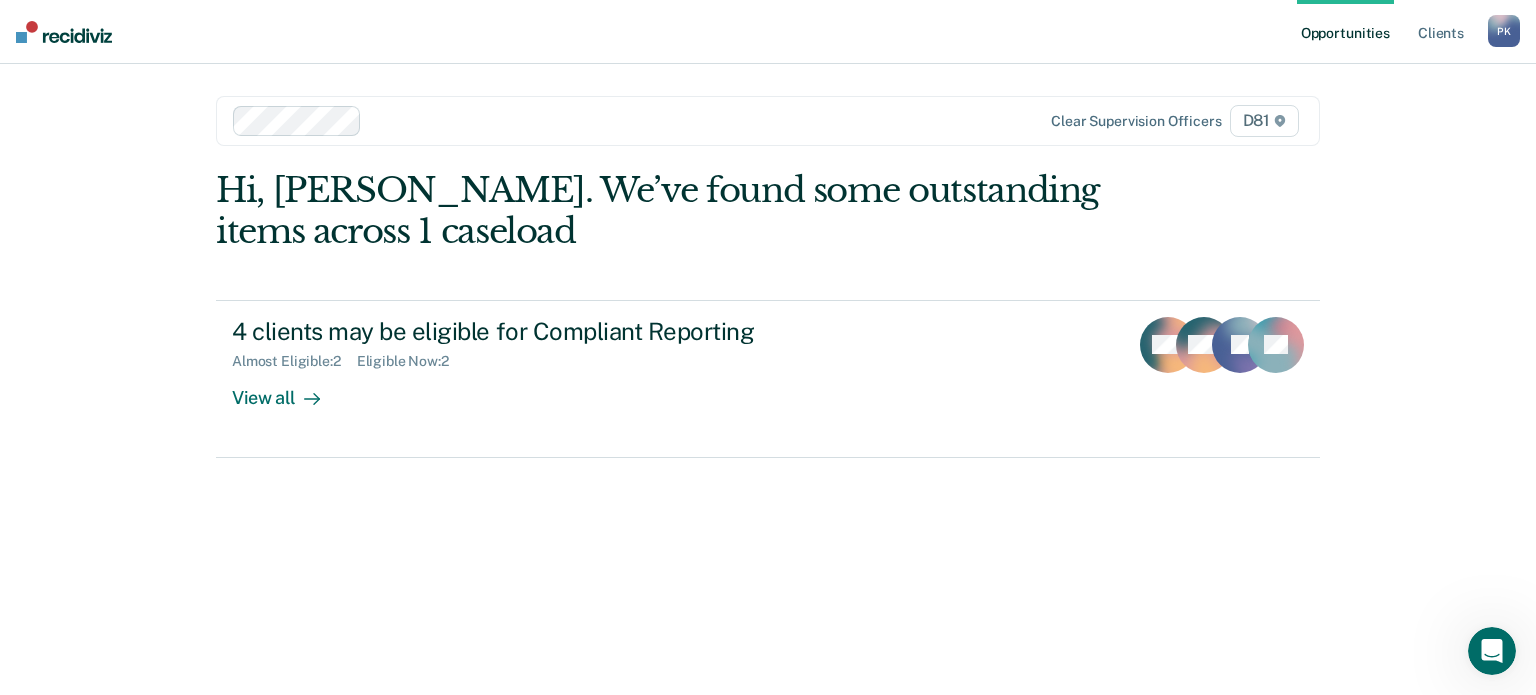 scroll, scrollTop: 0, scrollLeft: 0, axis: both 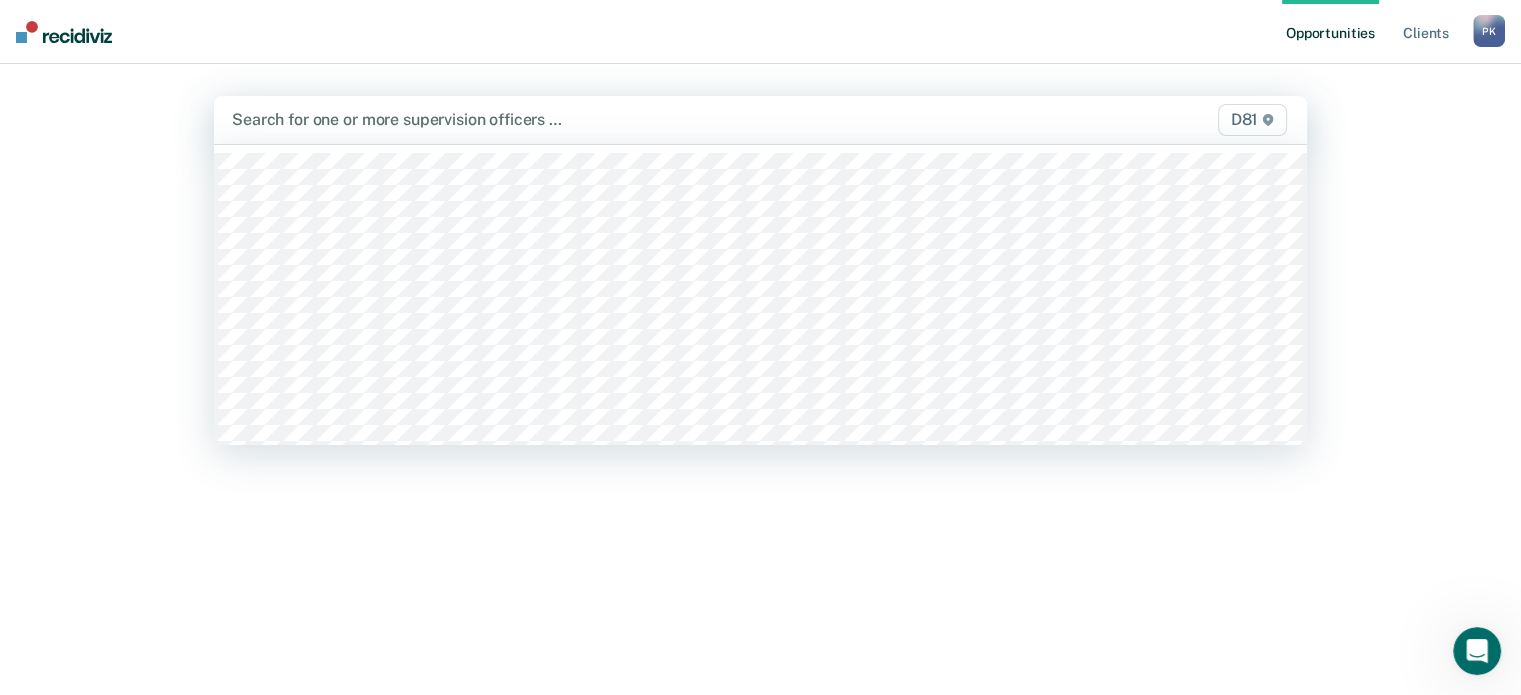 click at bounding box center [601, 119] 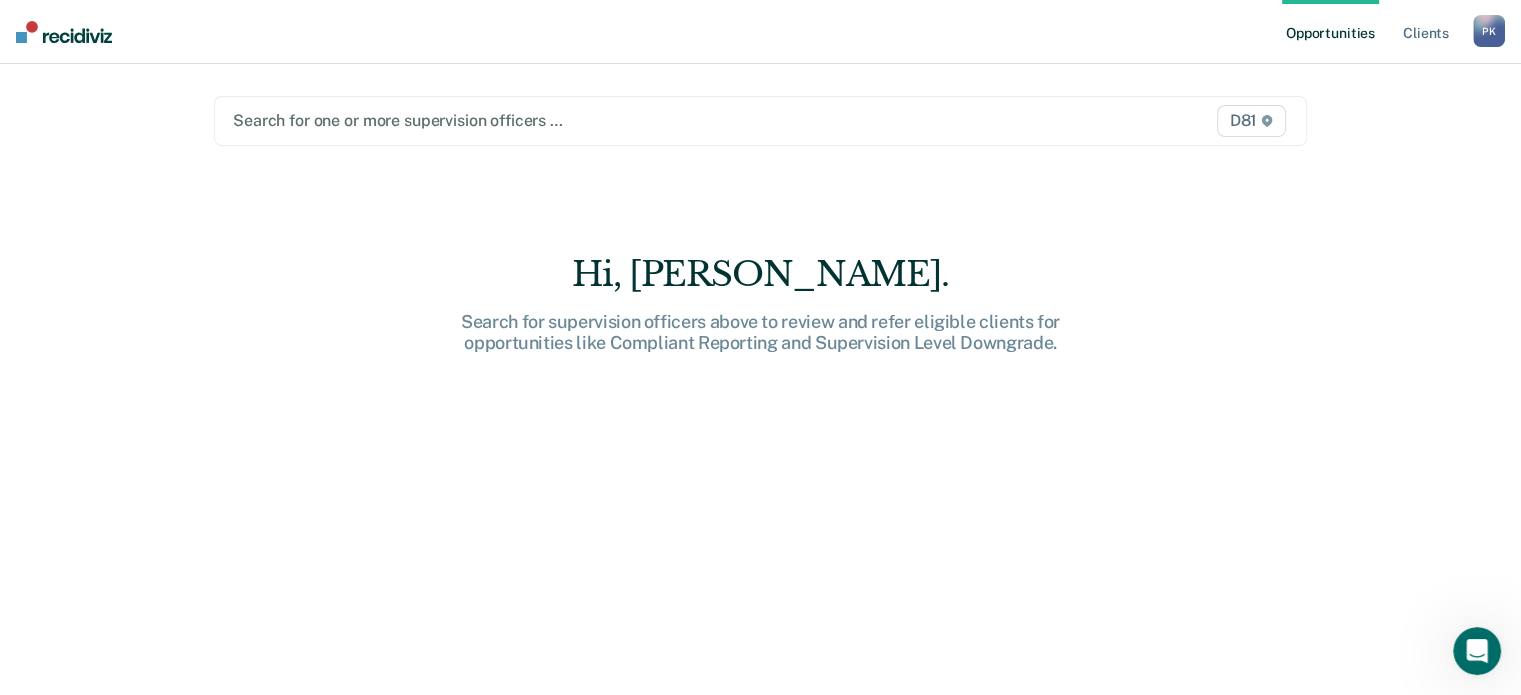 click at bounding box center [601, 120] 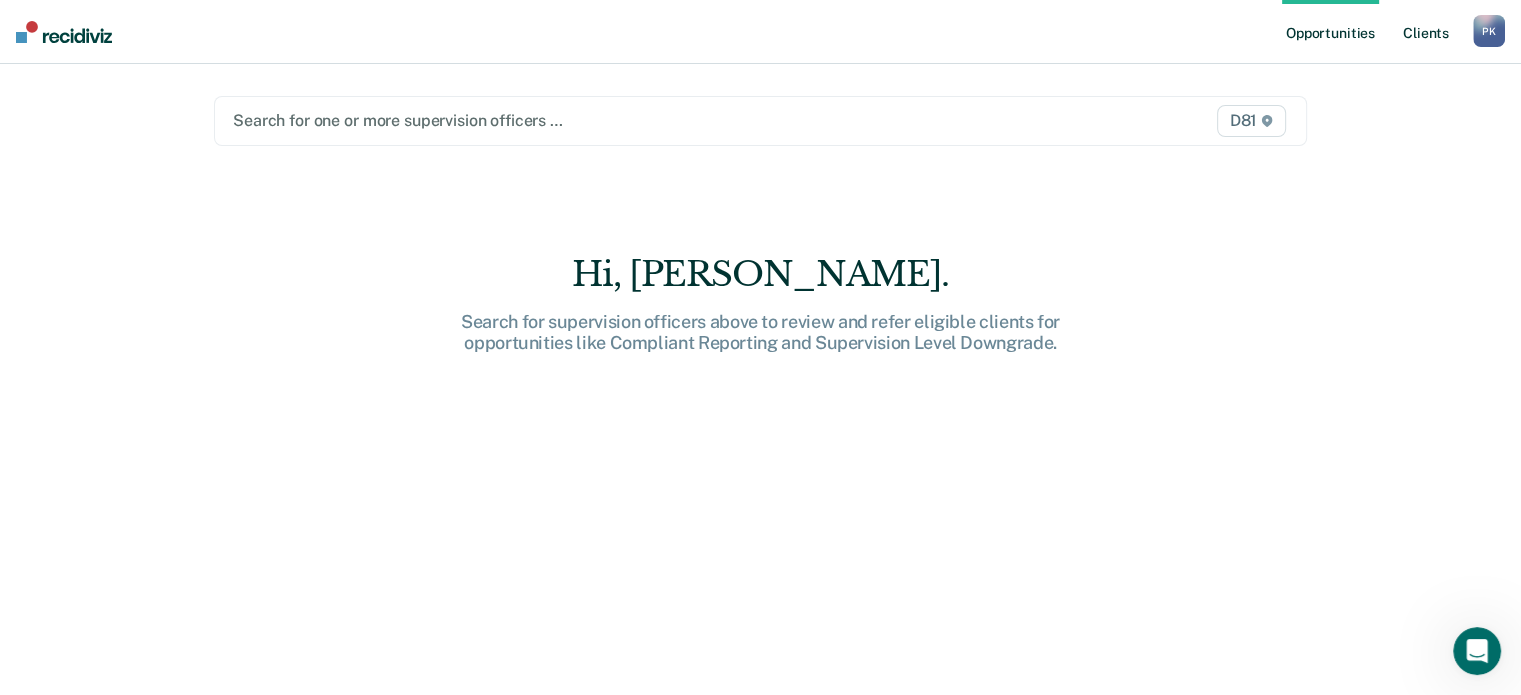 click on "Client s" at bounding box center [1426, 32] 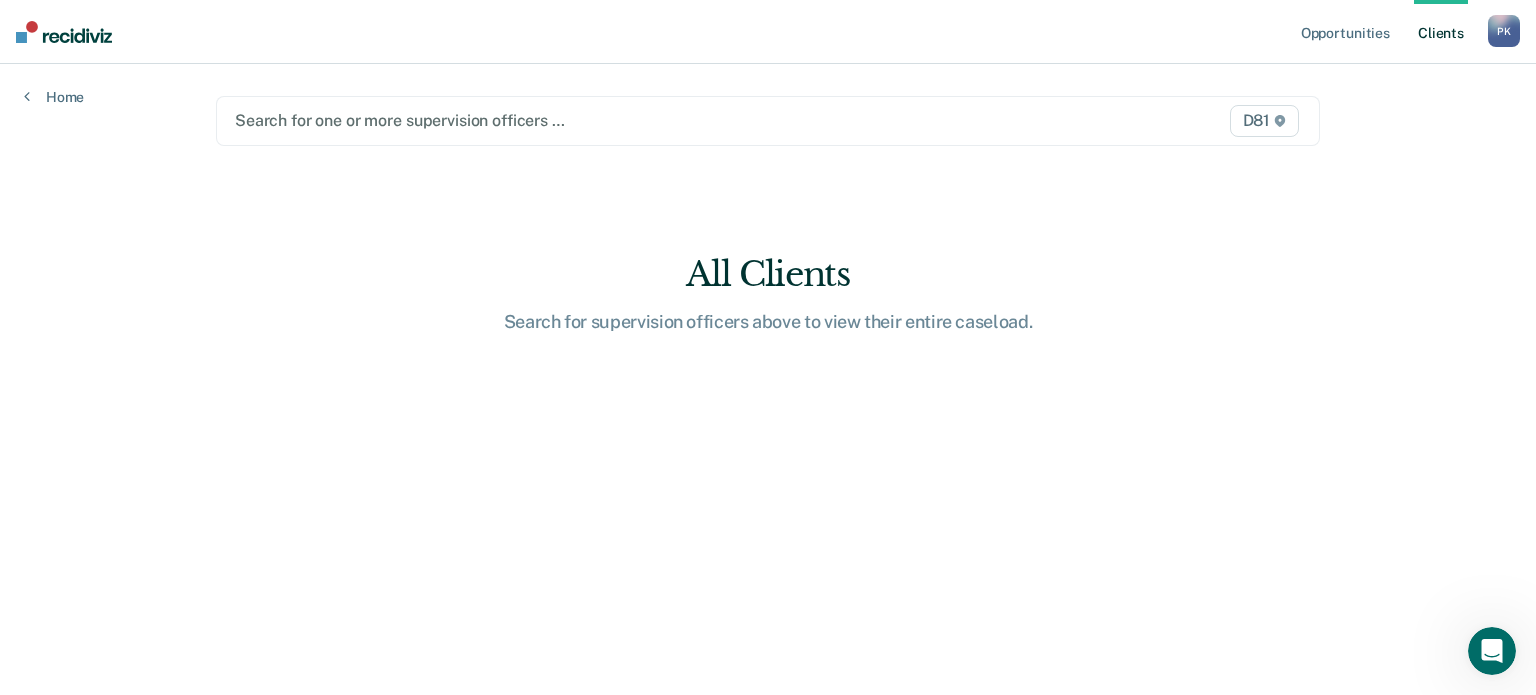 click at bounding box center [607, 120] 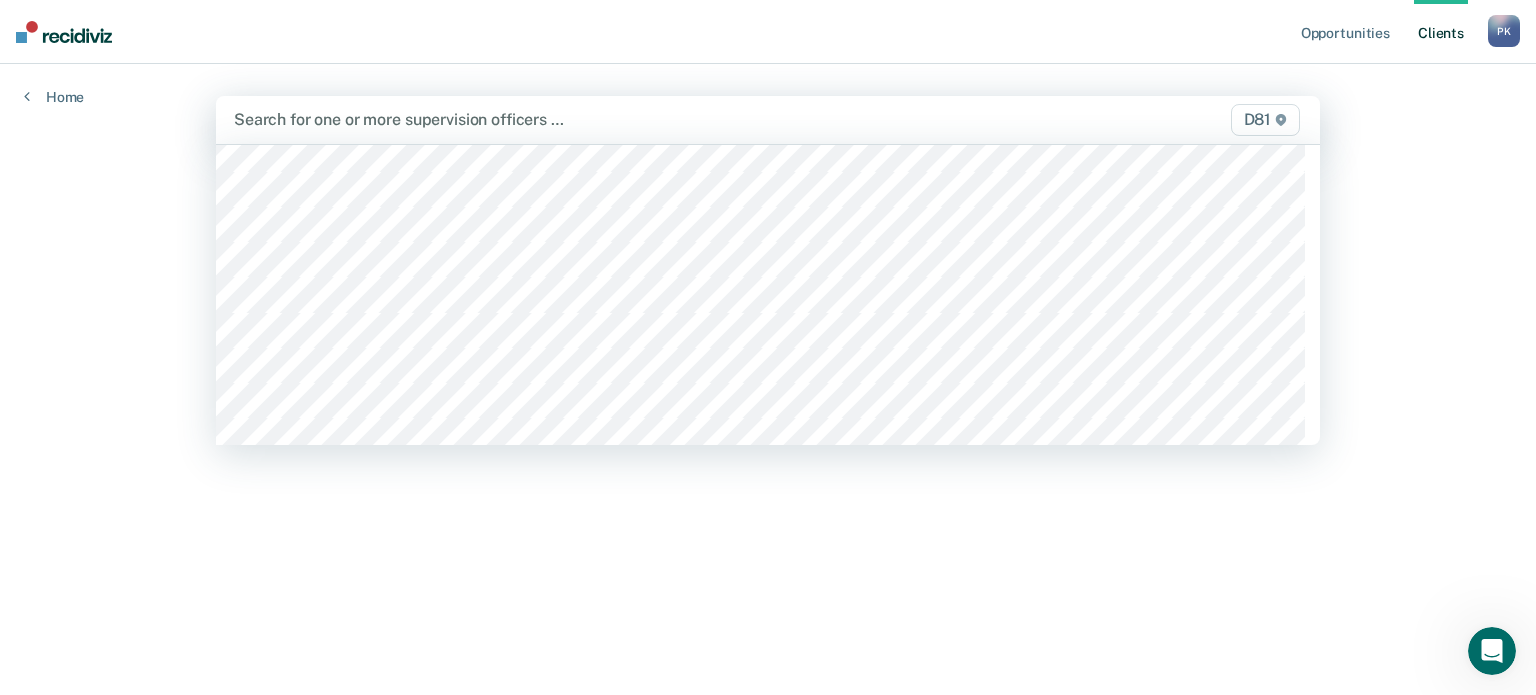 scroll, scrollTop: 477, scrollLeft: 0, axis: vertical 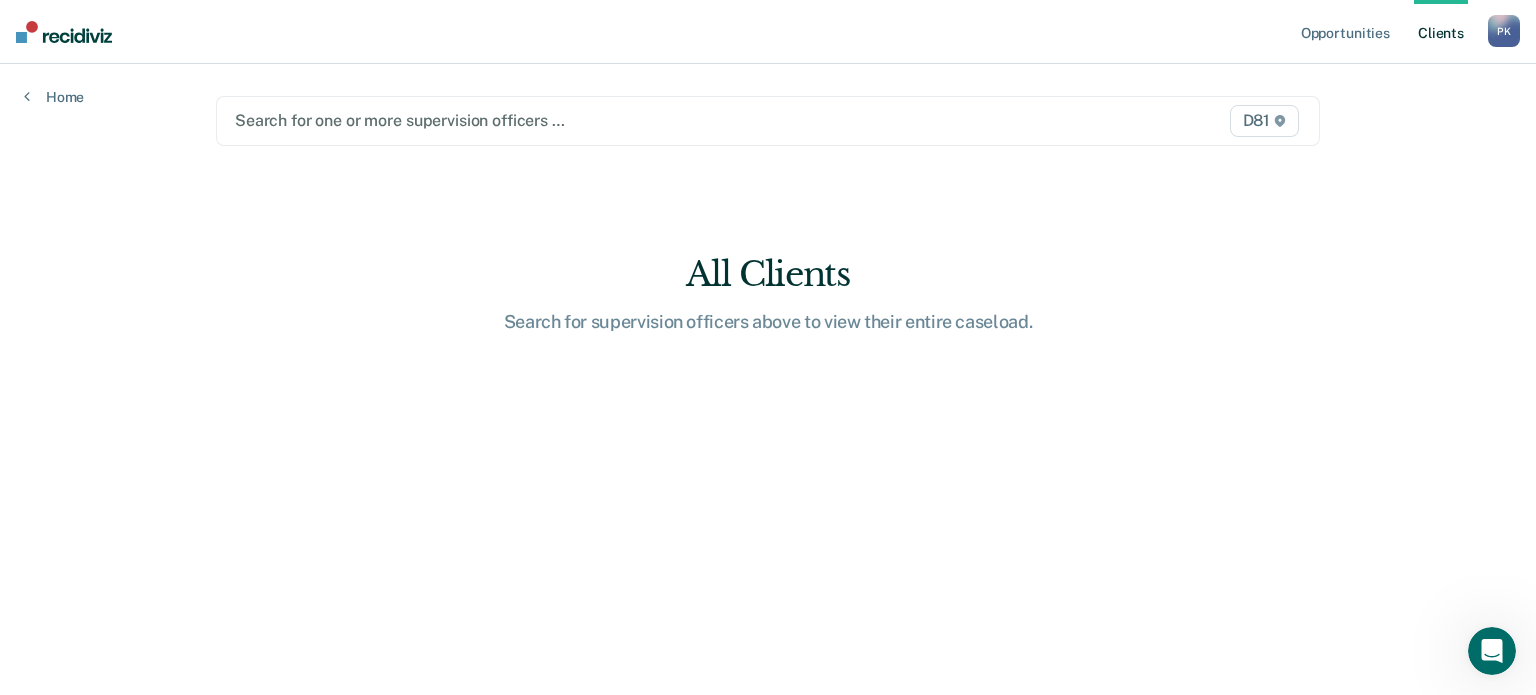 click at bounding box center [607, 120] 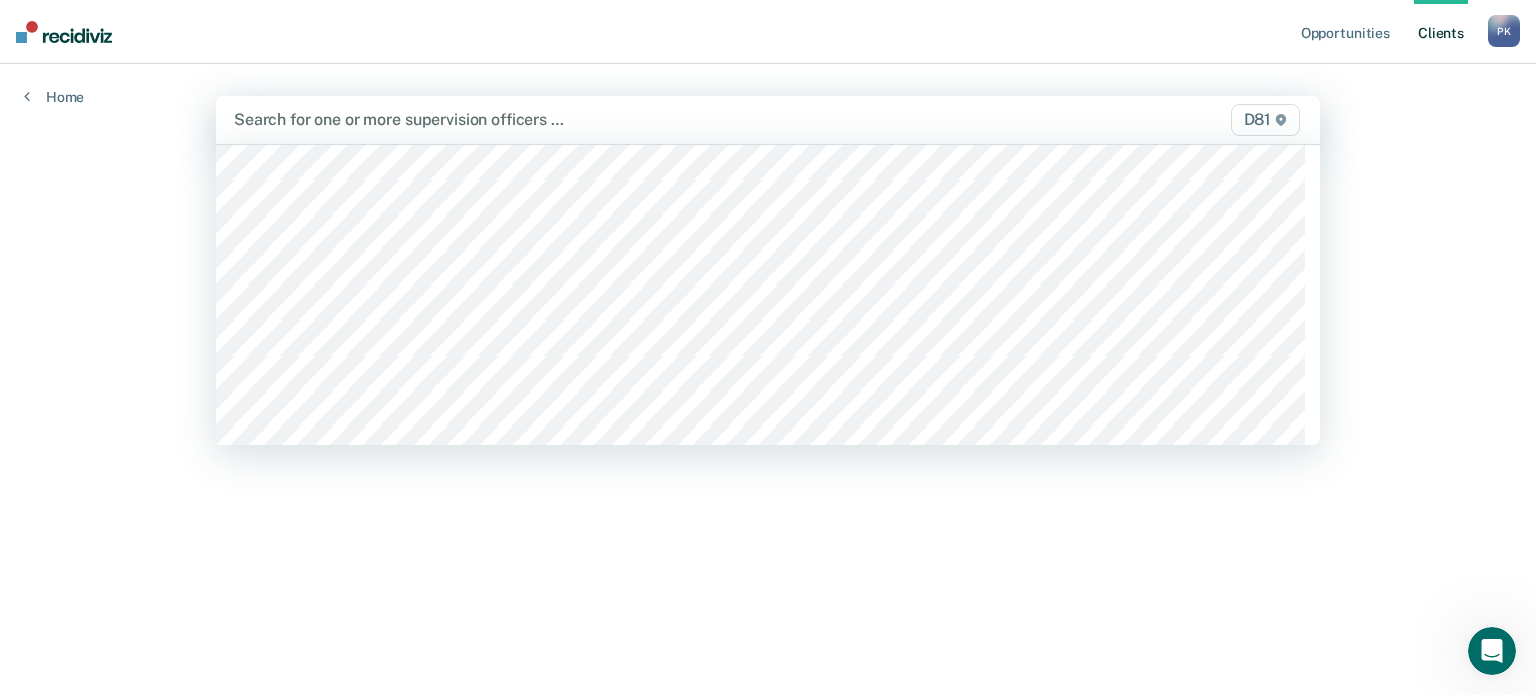 scroll, scrollTop: 100, scrollLeft: 0, axis: vertical 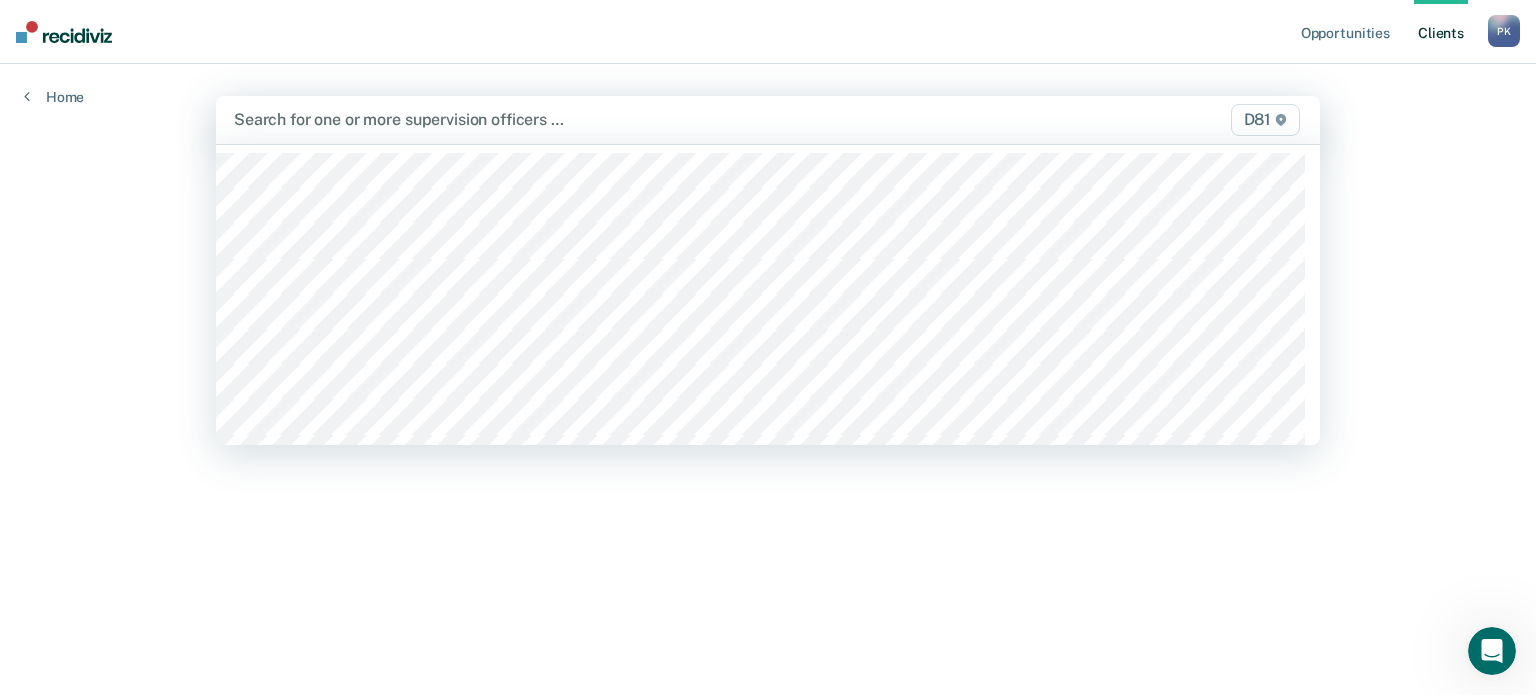 click at bounding box center [607, 119] 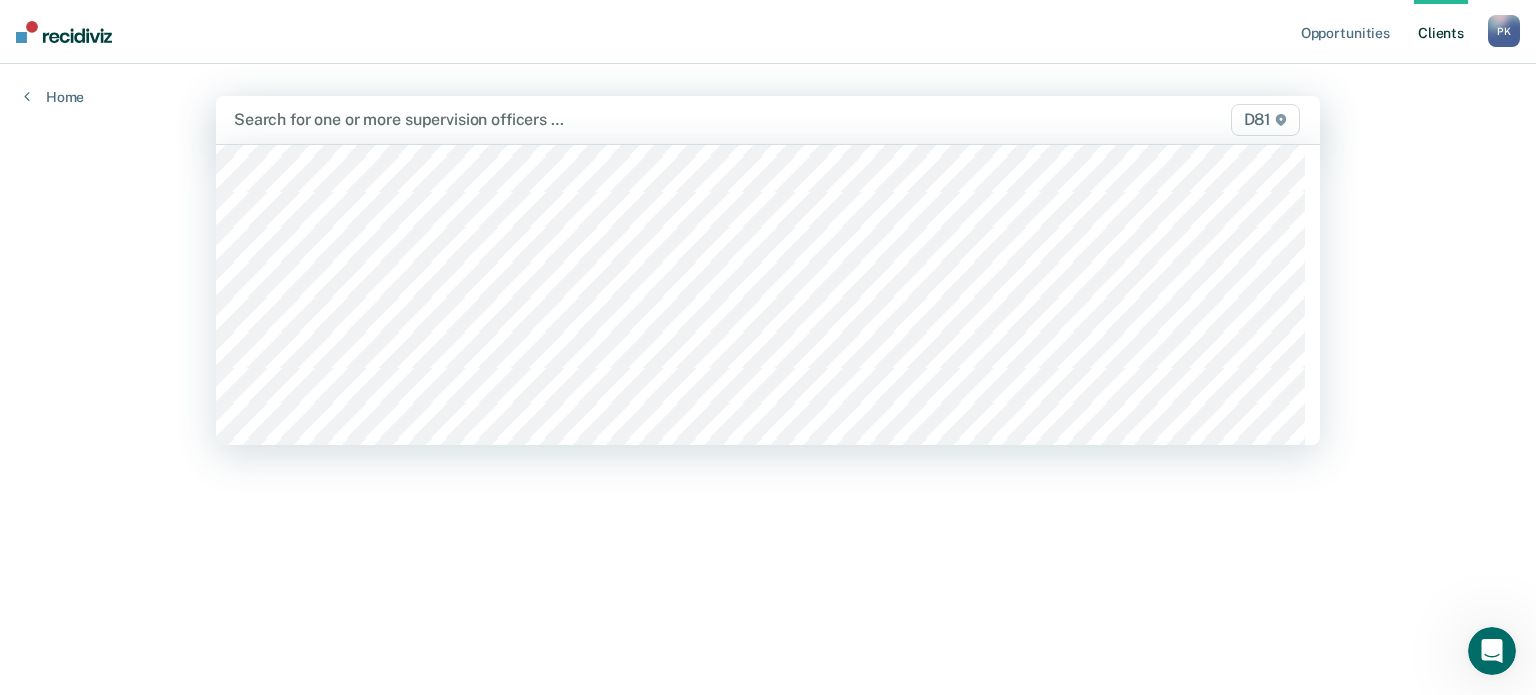 scroll, scrollTop: 100, scrollLeft: 0, axis: vertical 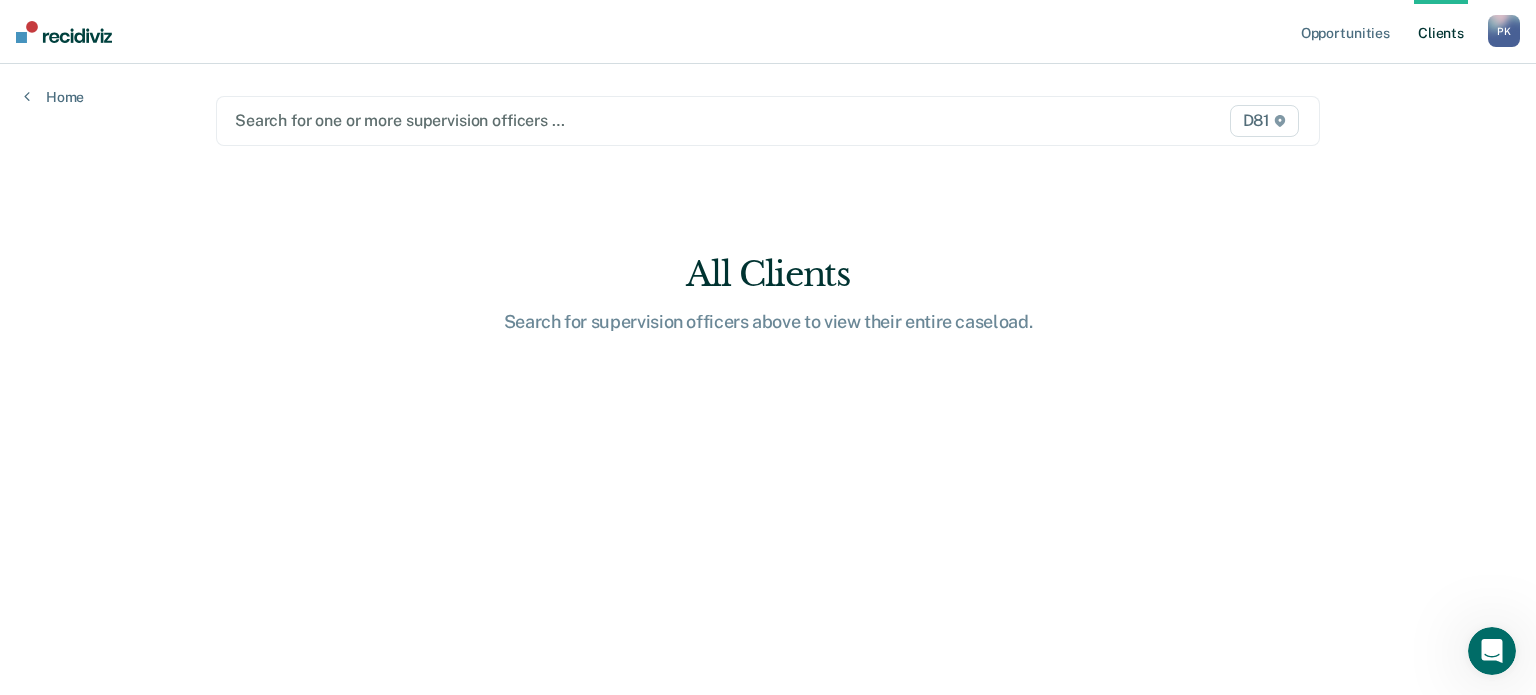 click at bounding box center (607, 120) 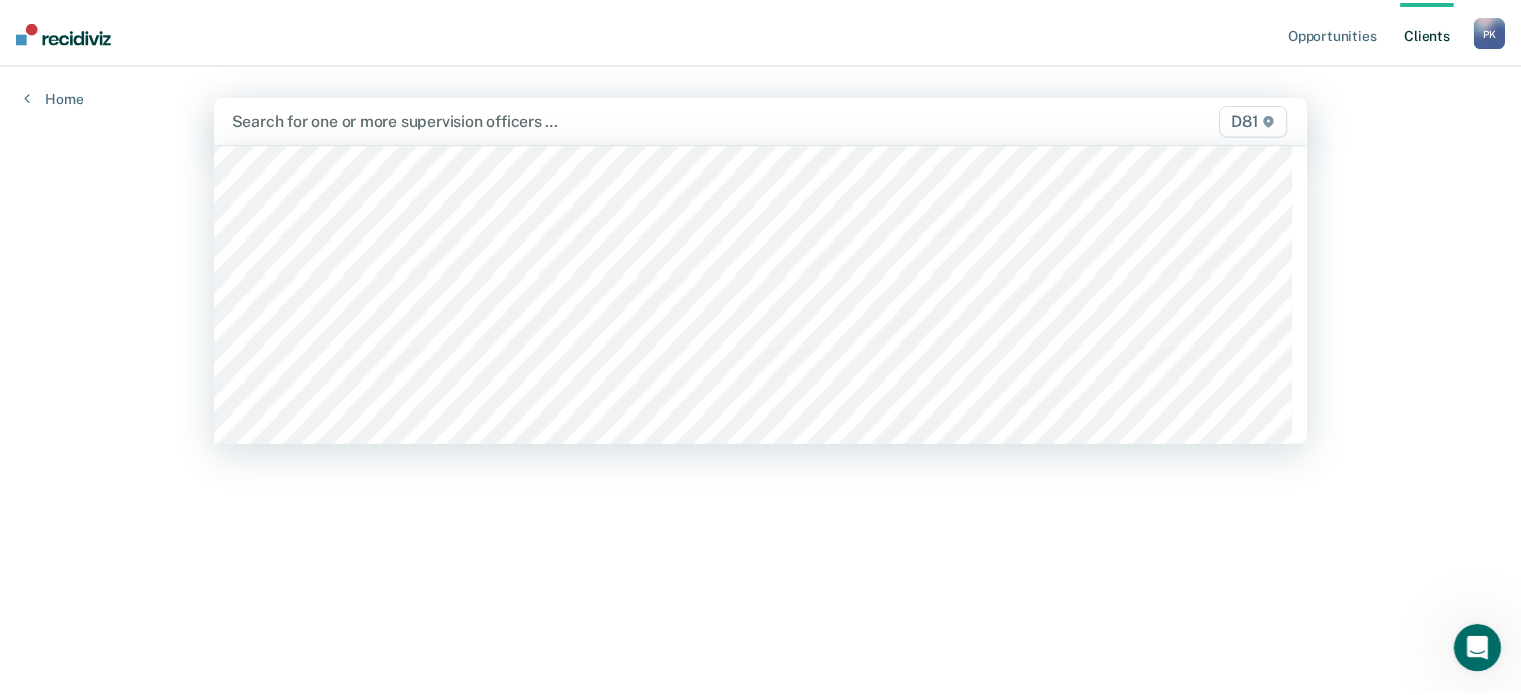 scroll, scrollTop: 400, scrollLeft: 0, axis: vertical 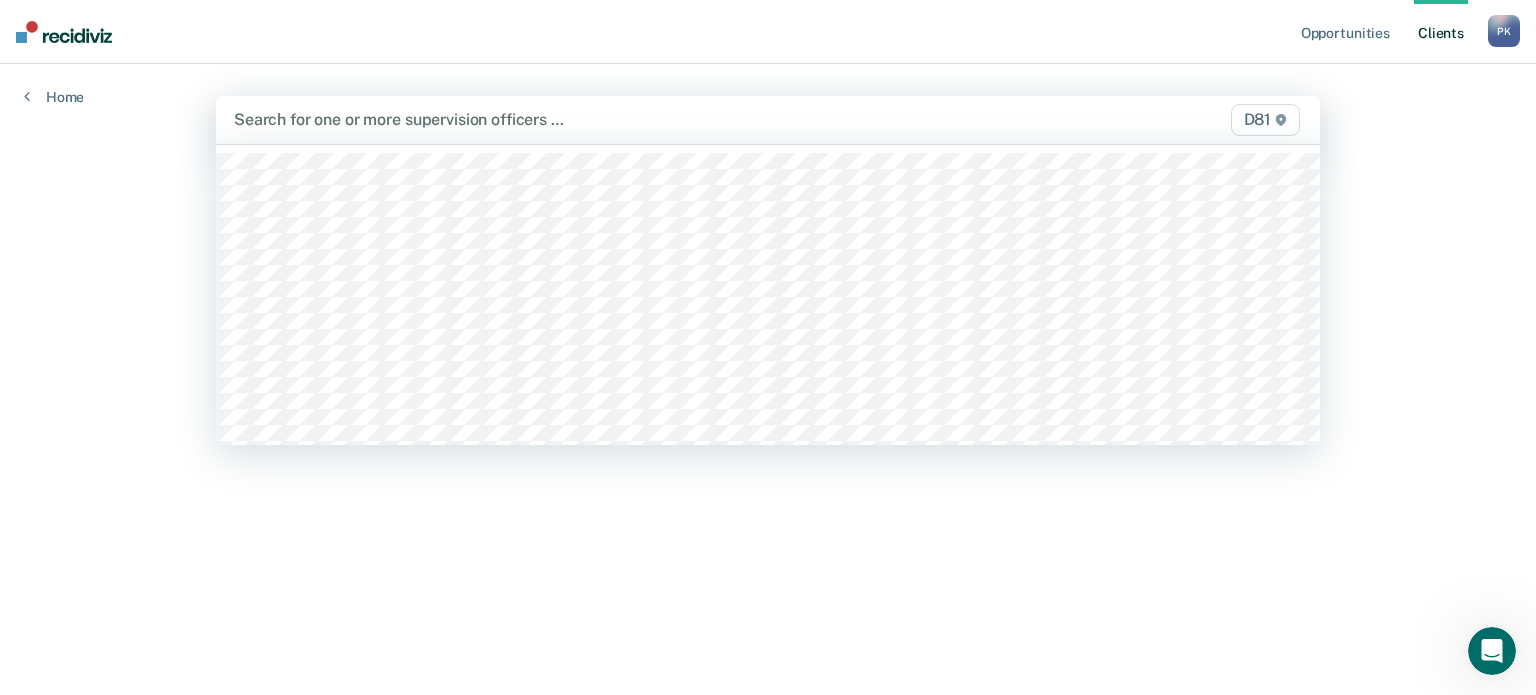 click at bounding box center [607, 119] 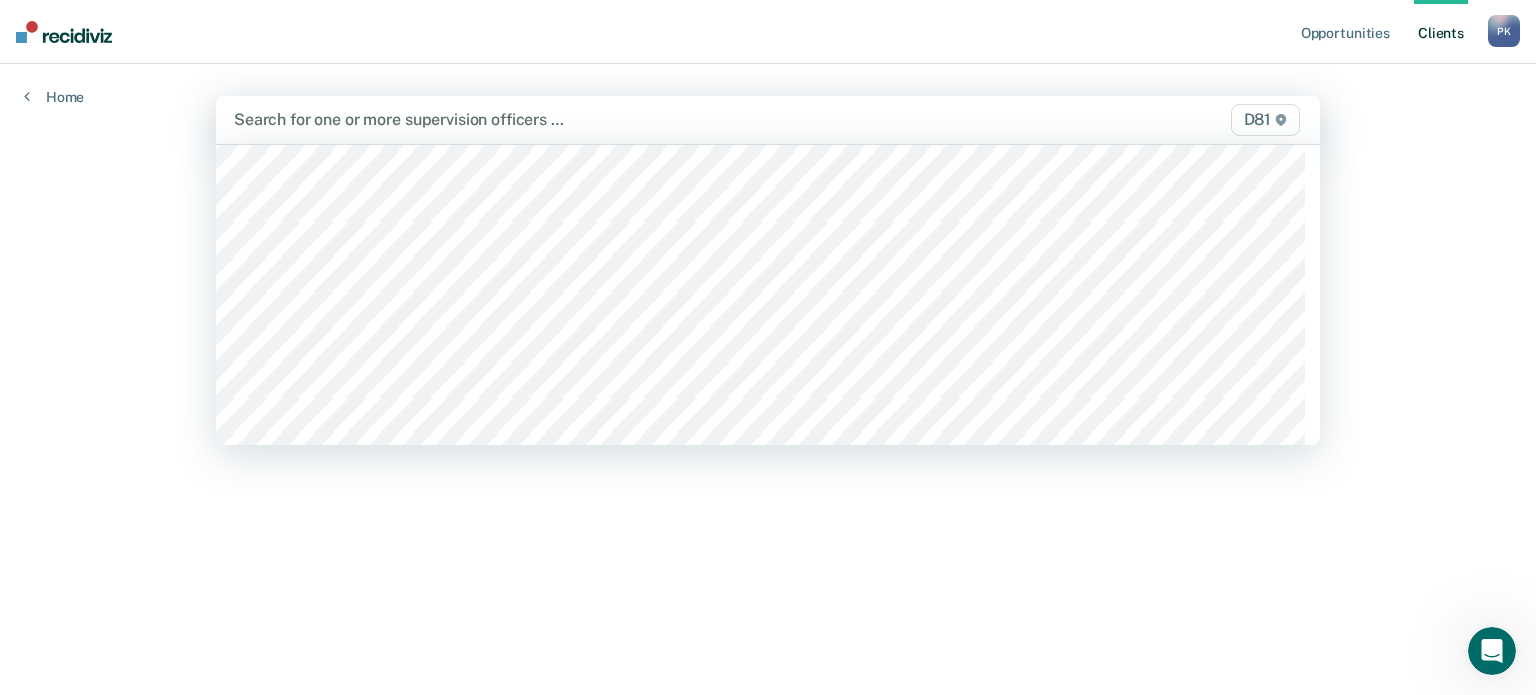 scroll, scrollTop: 700, scrollLeft: 0, axis: vertical 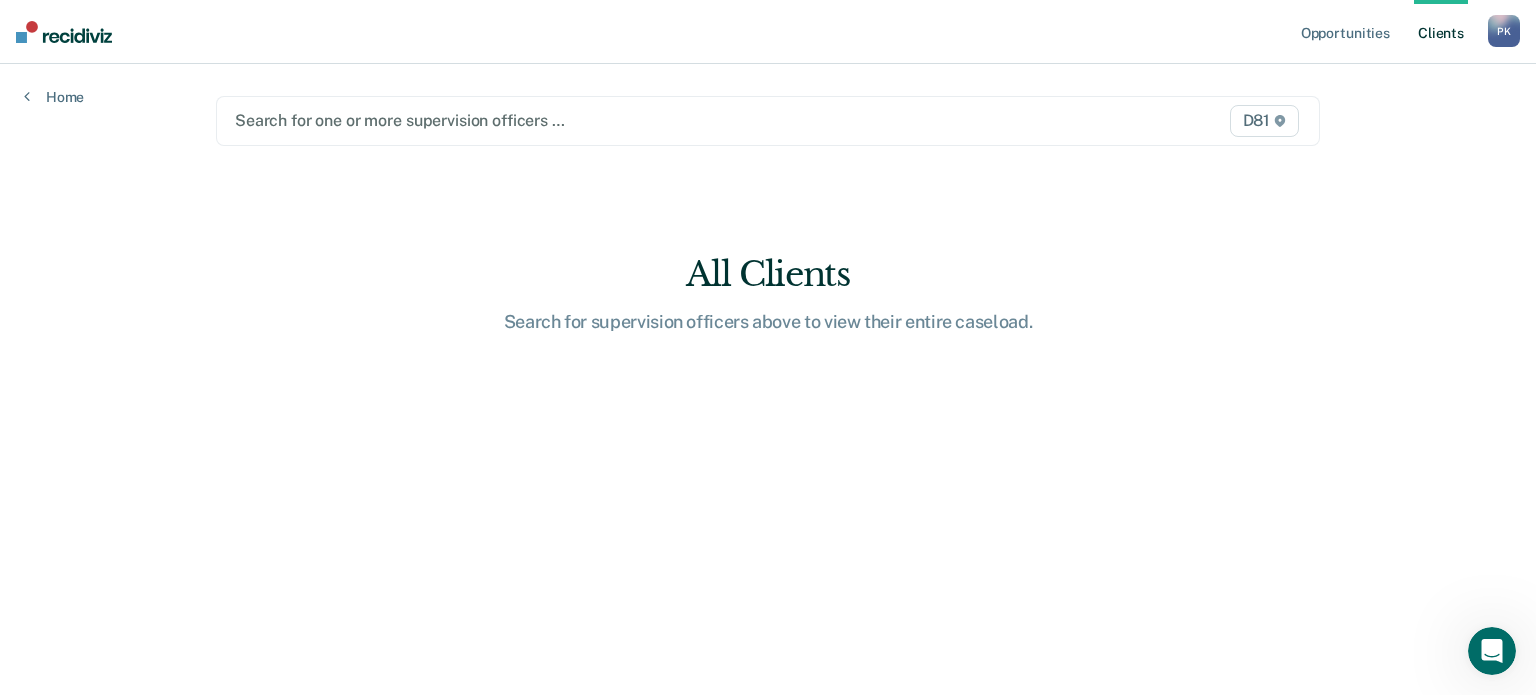 click at bounding box center (607, 120) 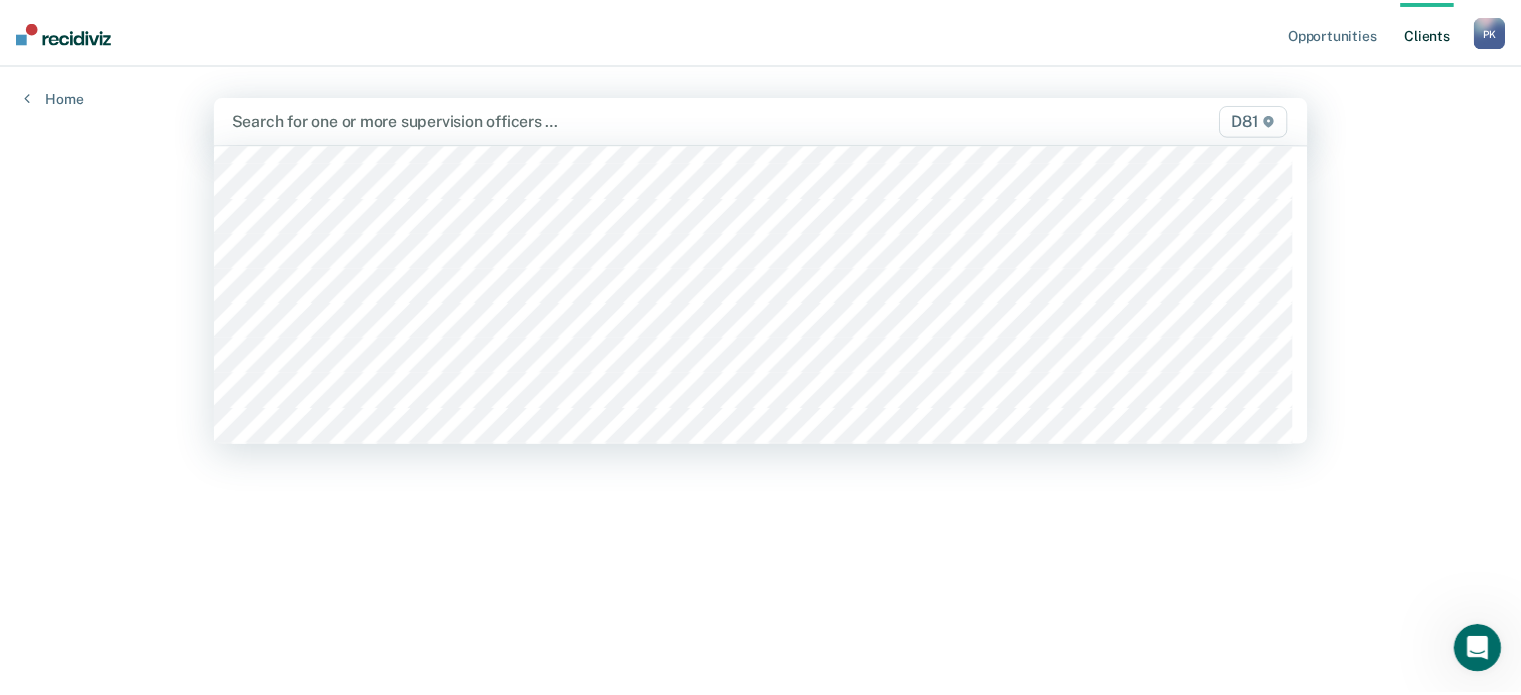 scroll, scrollTop: 877, scrollLeft: 0, axis: vertical 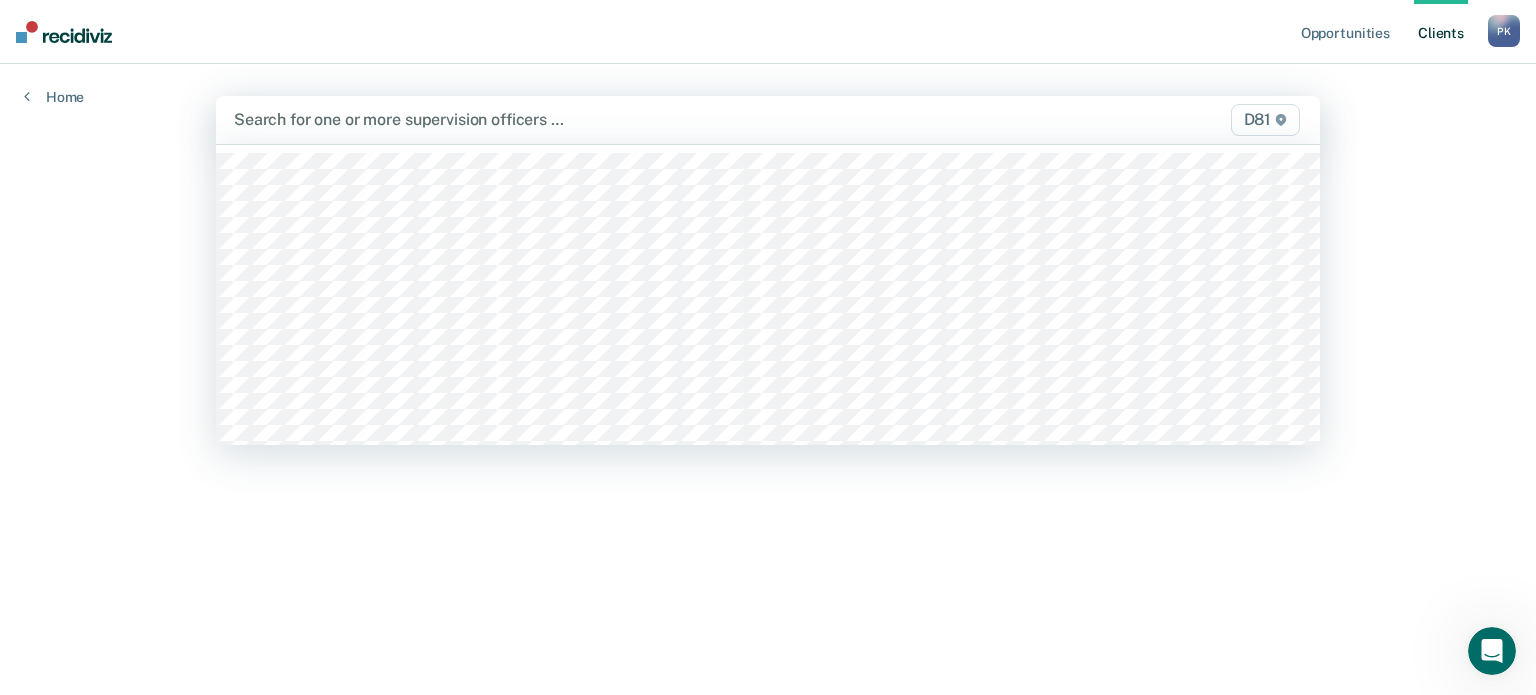 click at bounding box center (607, 119) 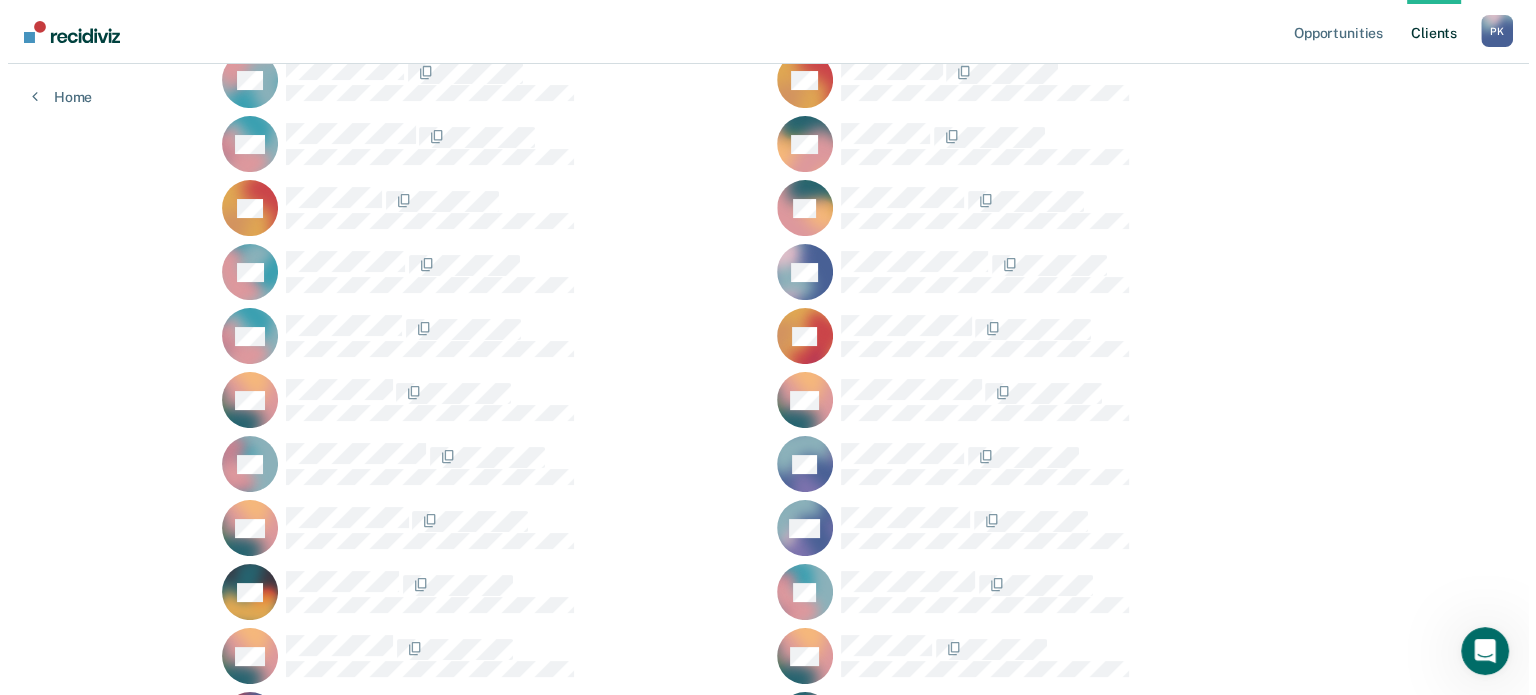 scroll, scrollTop: 0, scrollLeft: 0, axis: both 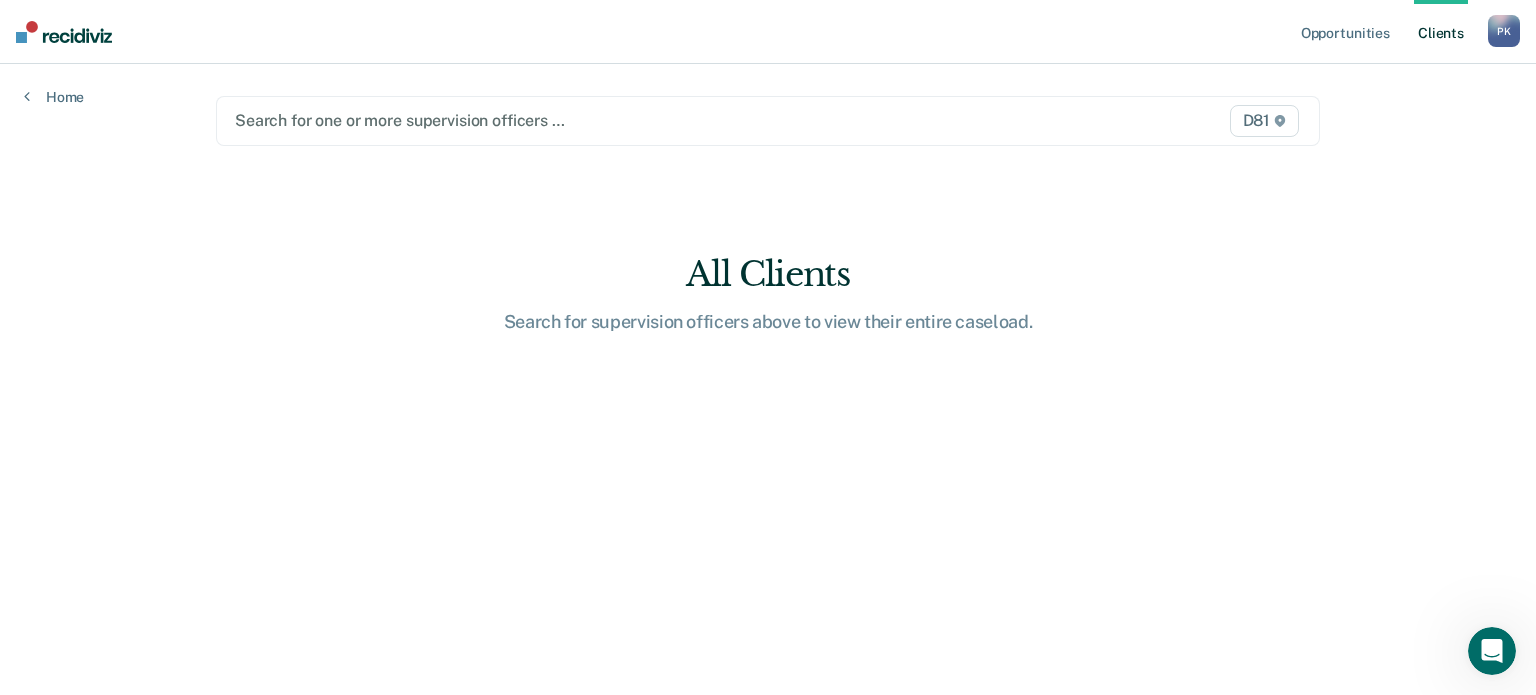 click at bounding box center [607, 120] 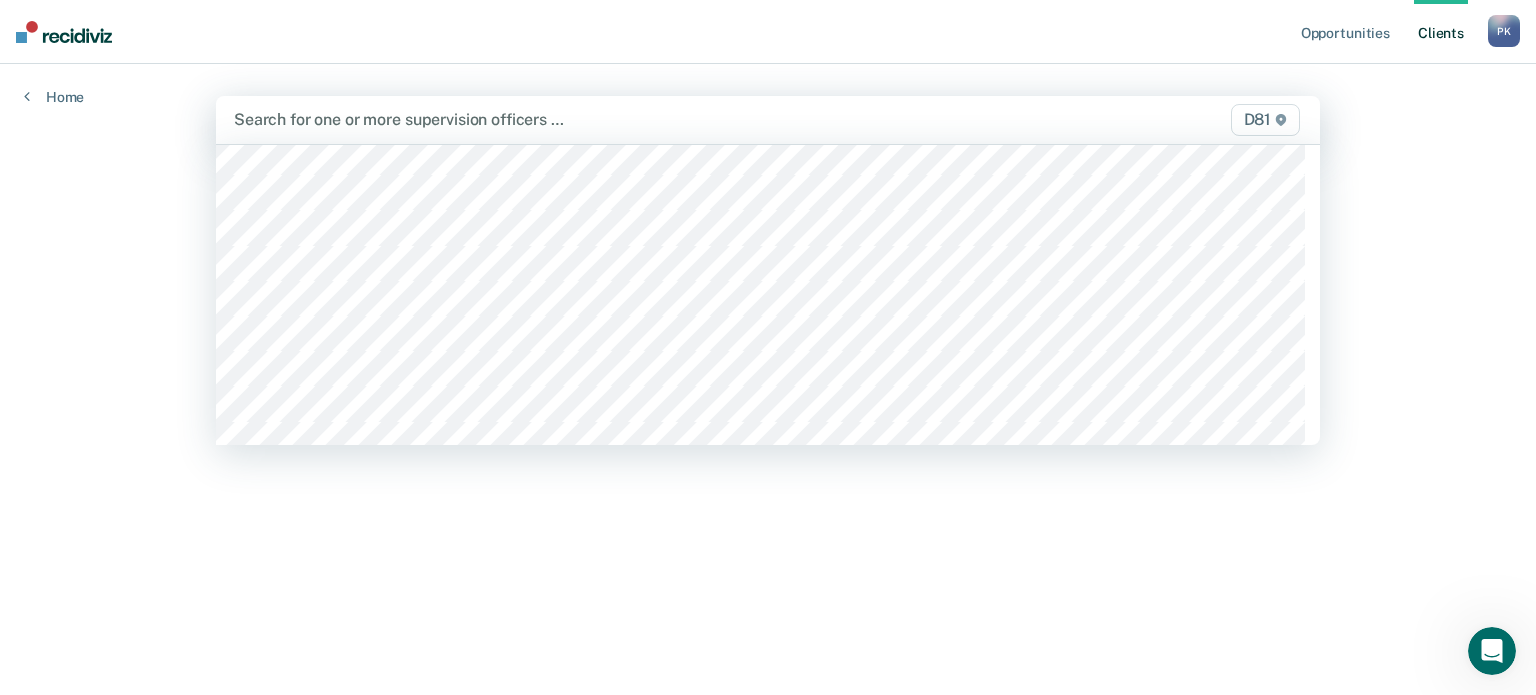 scroll, scrollTop: 500, scrollLeft: 0, axis: vertical 